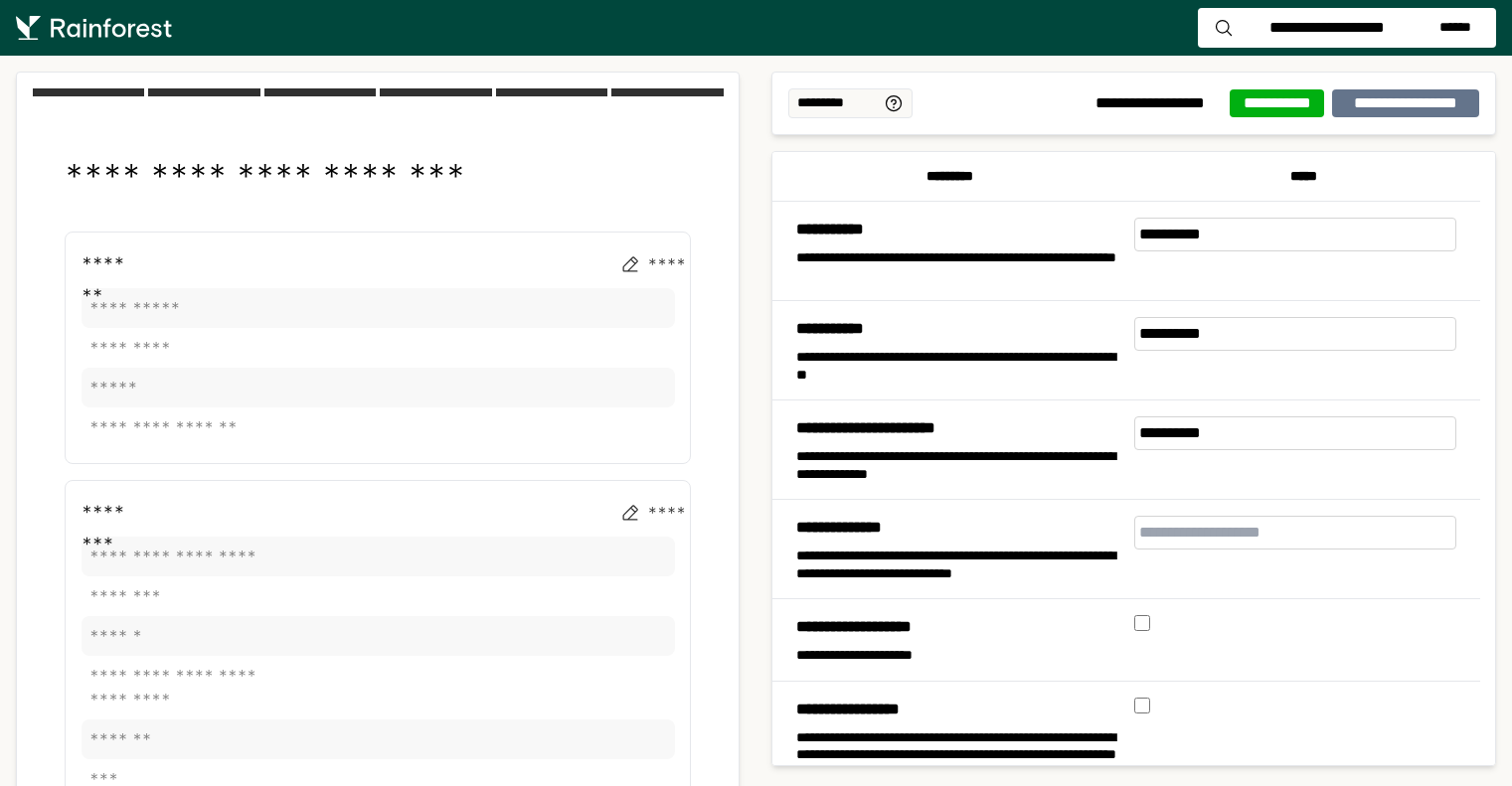 scroll, scrollTop: 3379, scrollLeft: 0, axis: vertical 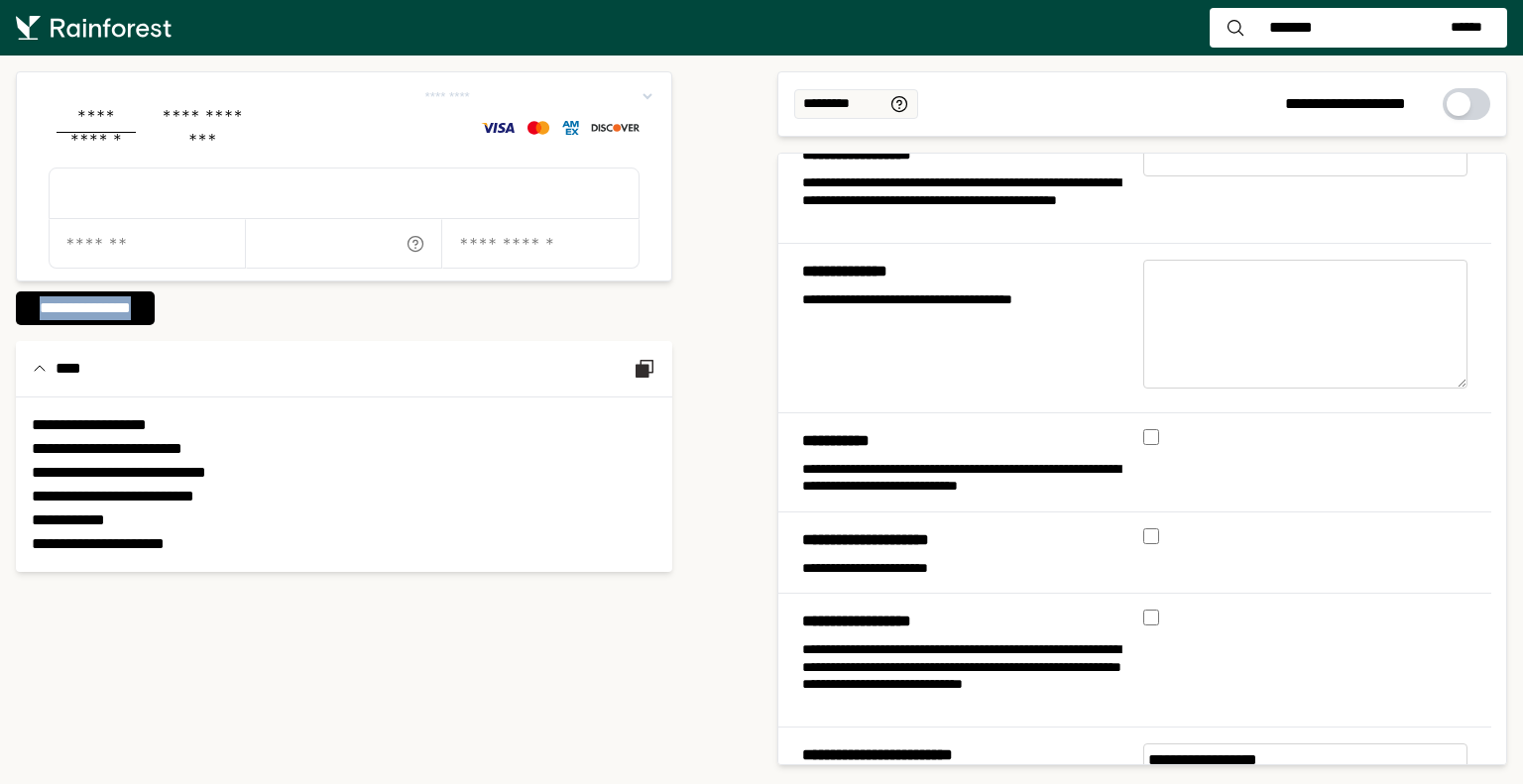 drag, startPoint x: 165, startPoint y: 285, endPoint x: 81, endPoint y: 355, distance: 109.3435 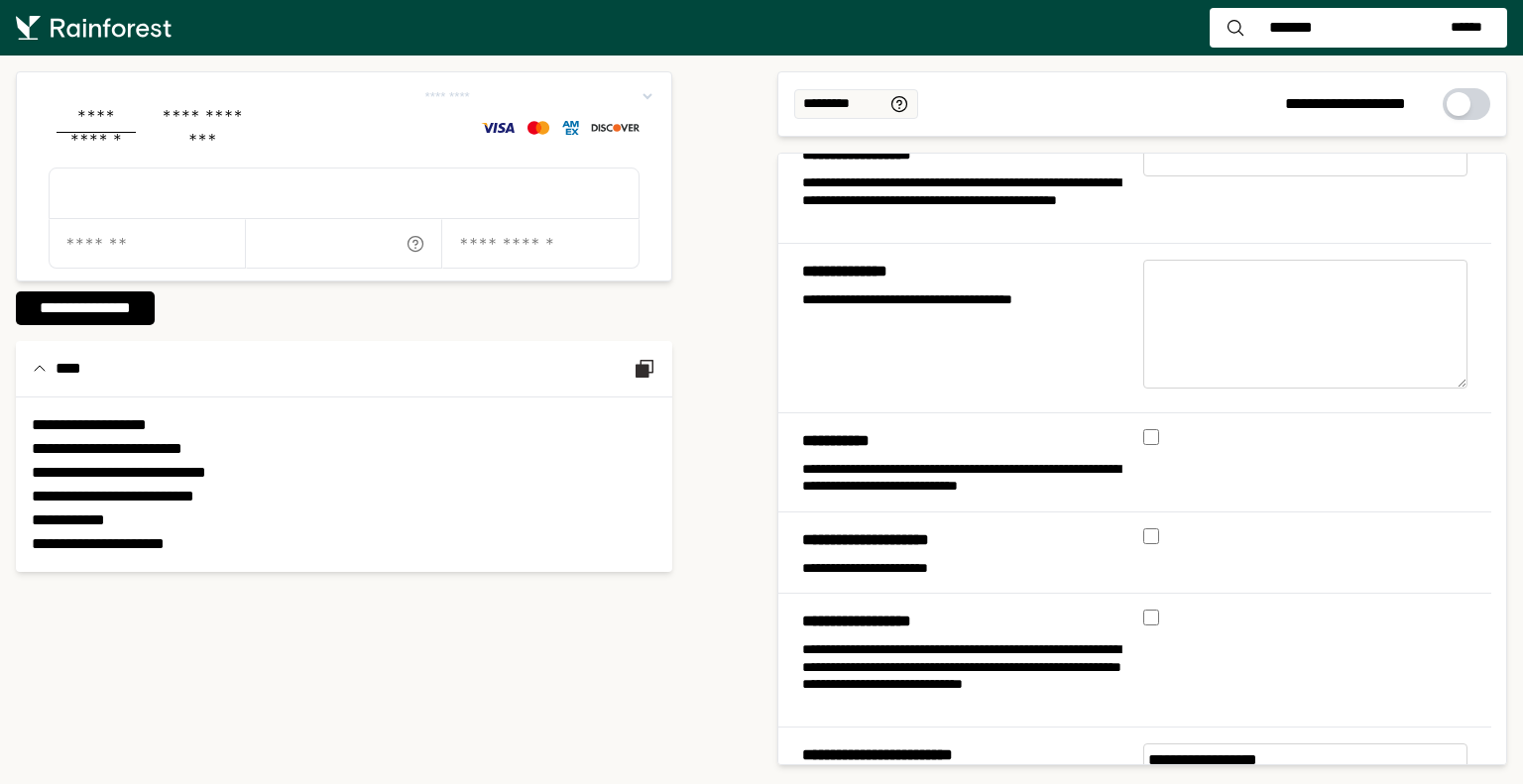 click on "**********" 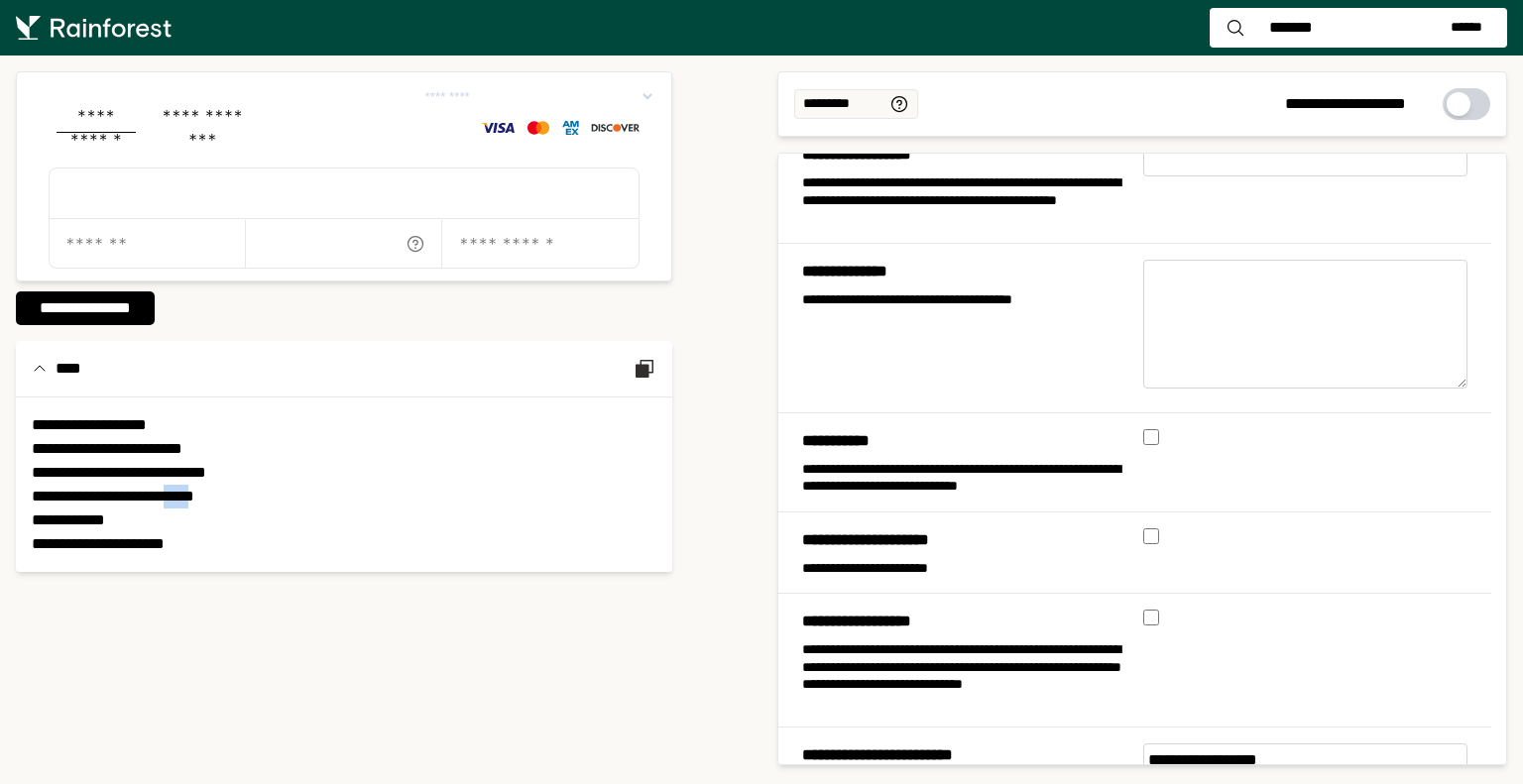 drag, startPoint x: 250, startPoint y: 499, endPoint x: 286, endPoint y: 503, distance: 36.221541 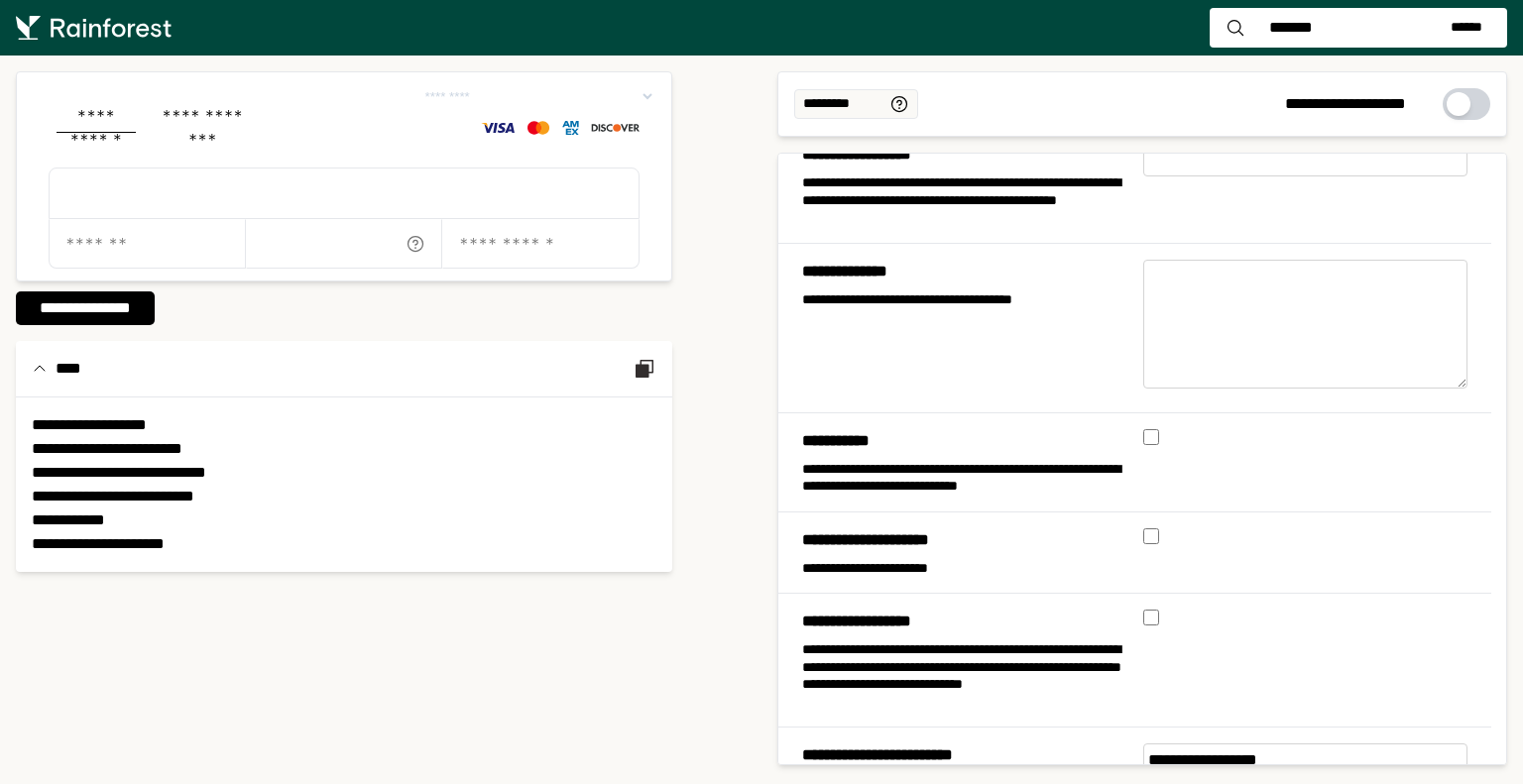 click at bounding box center [1314, 552] 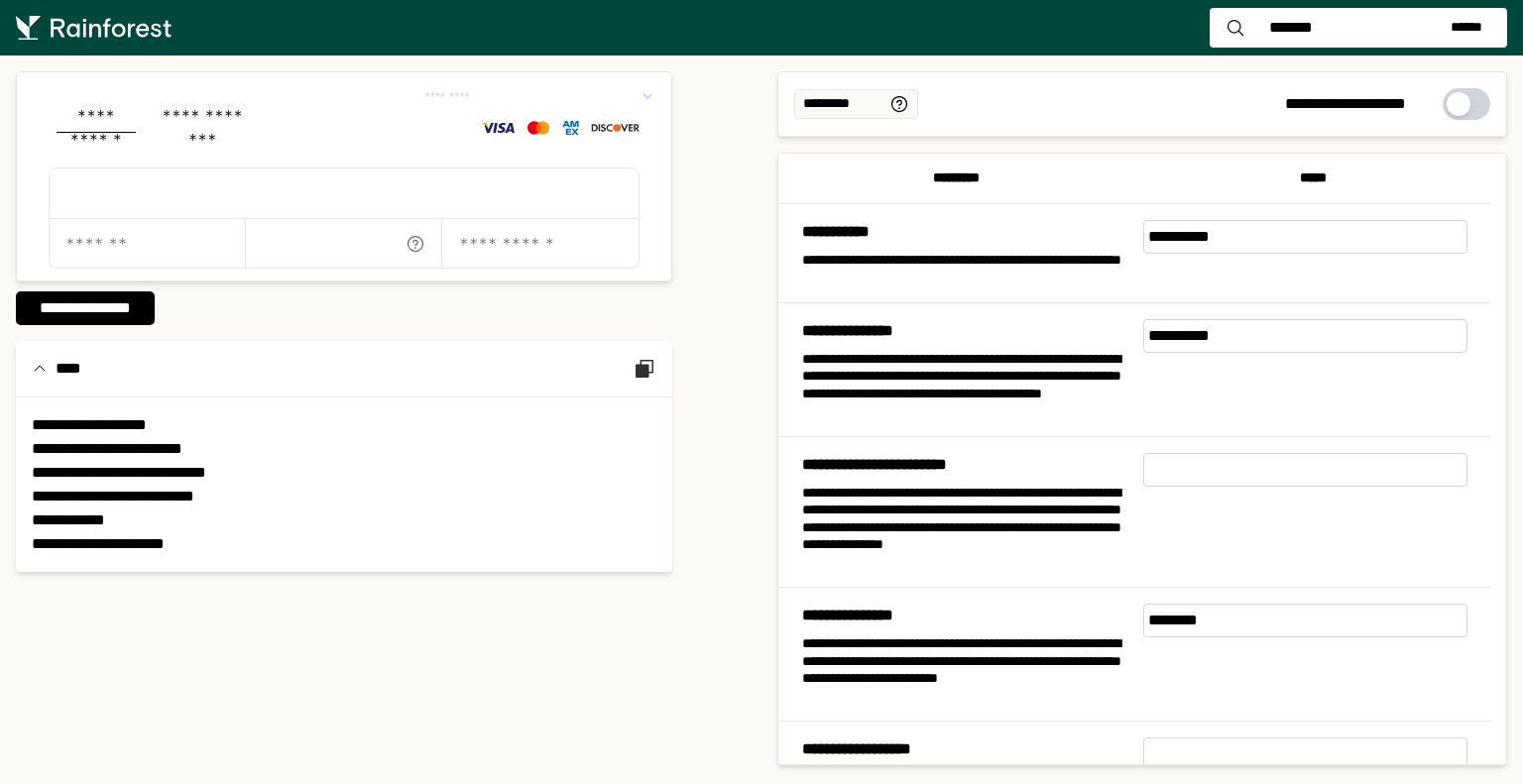 click on "********" at bounding box center (1306, 620) 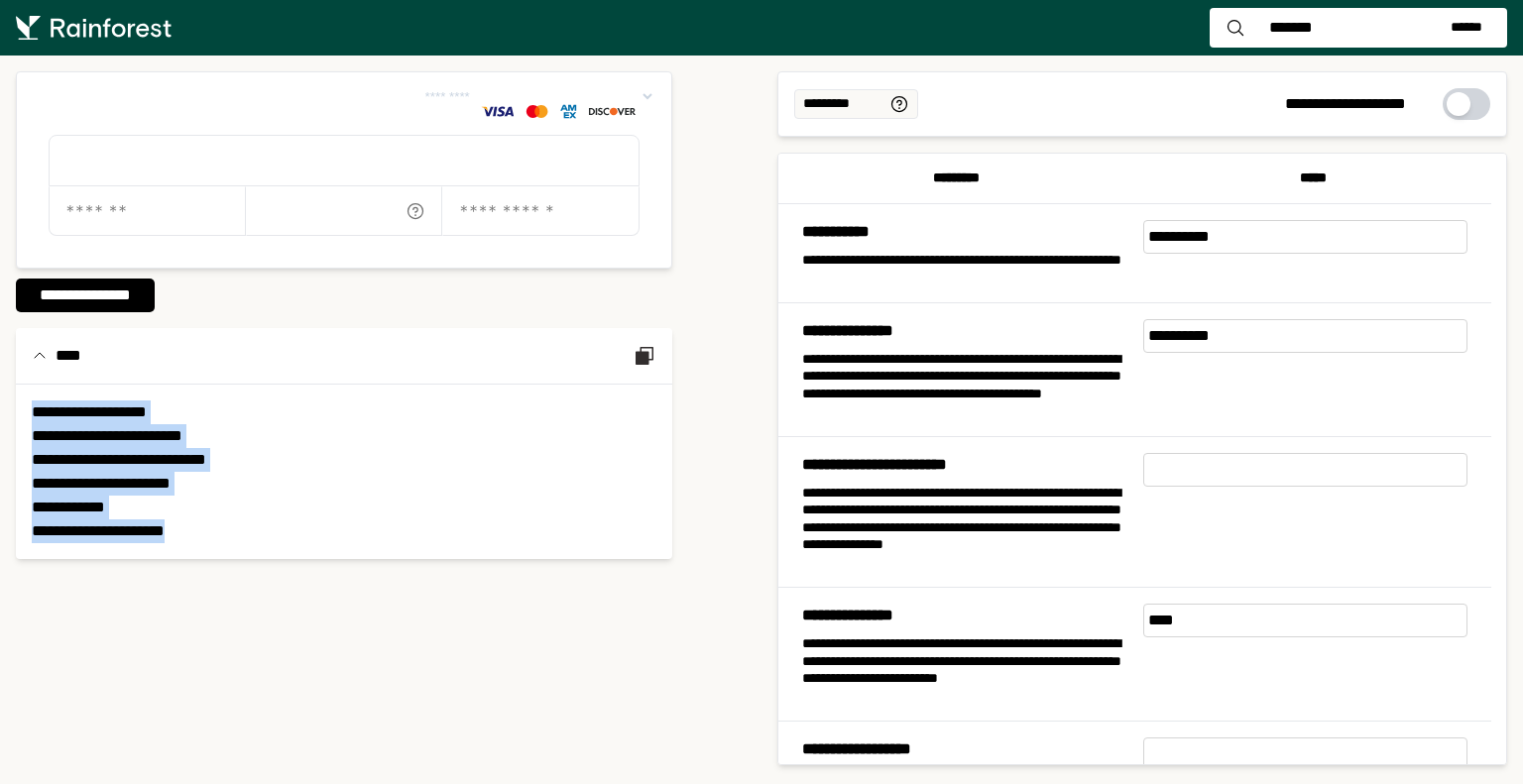 drag, startPoint x: 162, startPoint y: 526, endPoint x: 16, endPoint y: 388, distance: 201 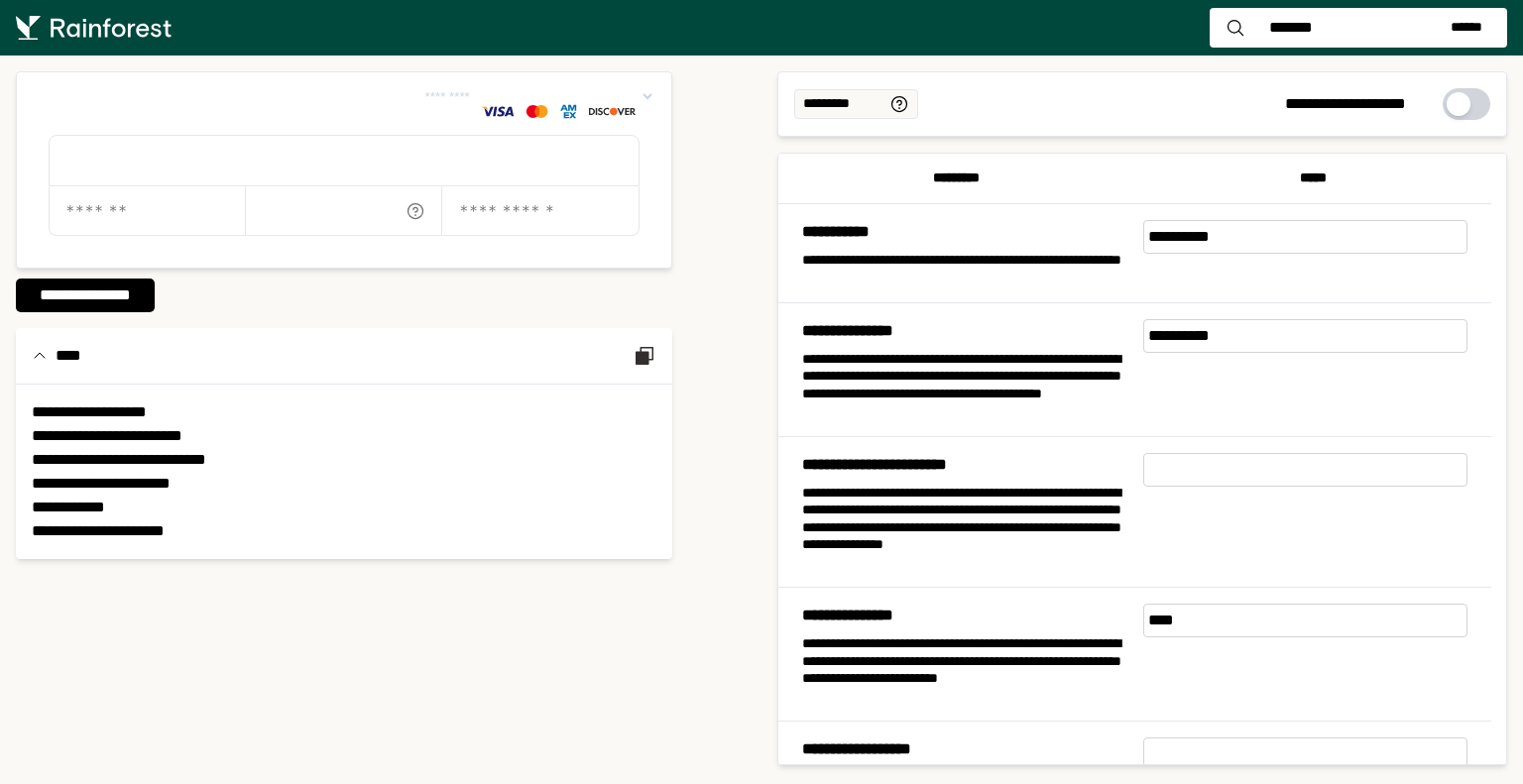 drag, startPoint x: 1202, startPoint y: 624, endPoint x: 1115, endPoint y: 625, distance: 87.005747 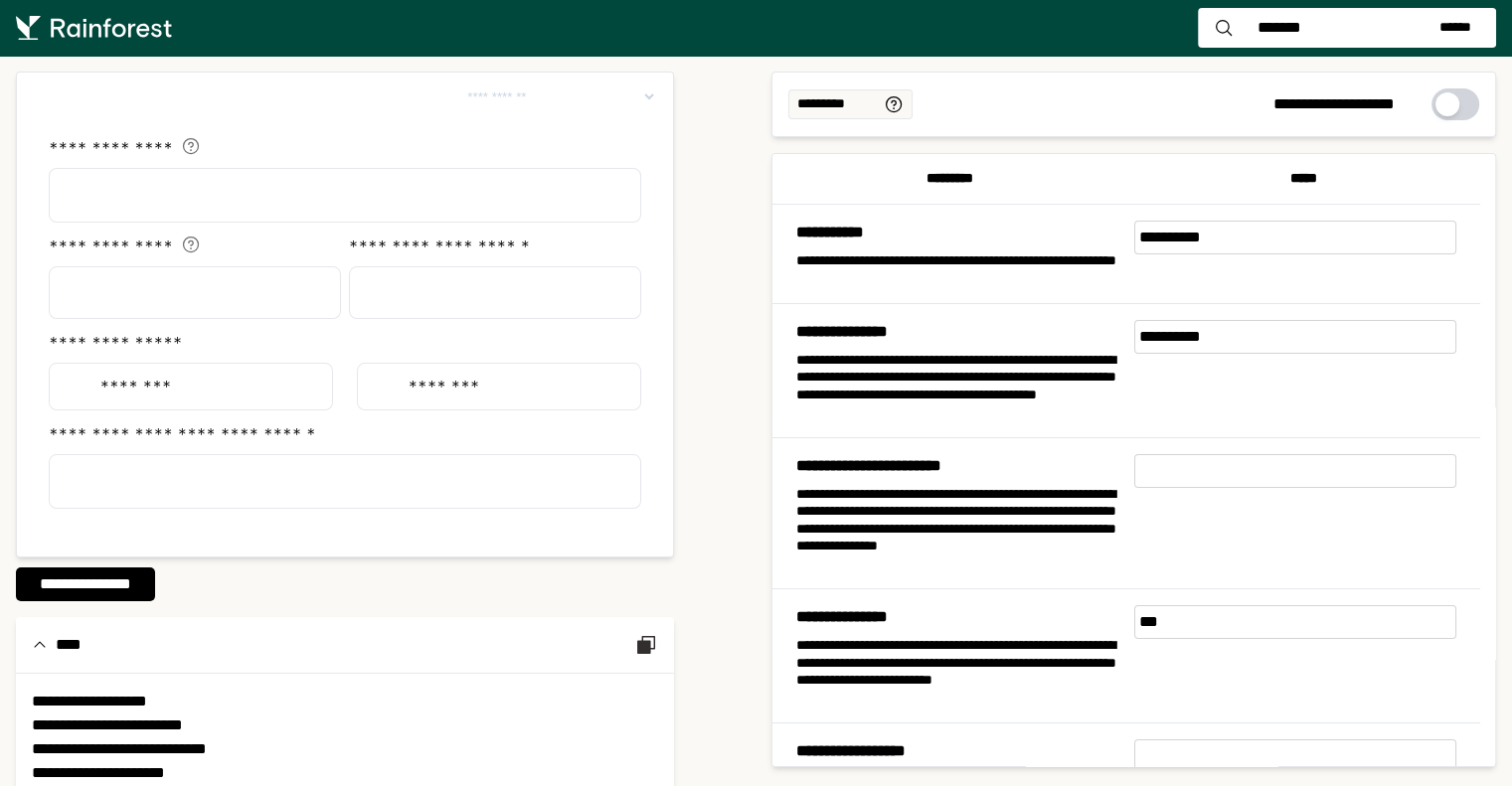 drag, startPoint x: 1193, startPoint y: 619, endPoint x: 1084, endPoint y: 617, distance: 109.01835 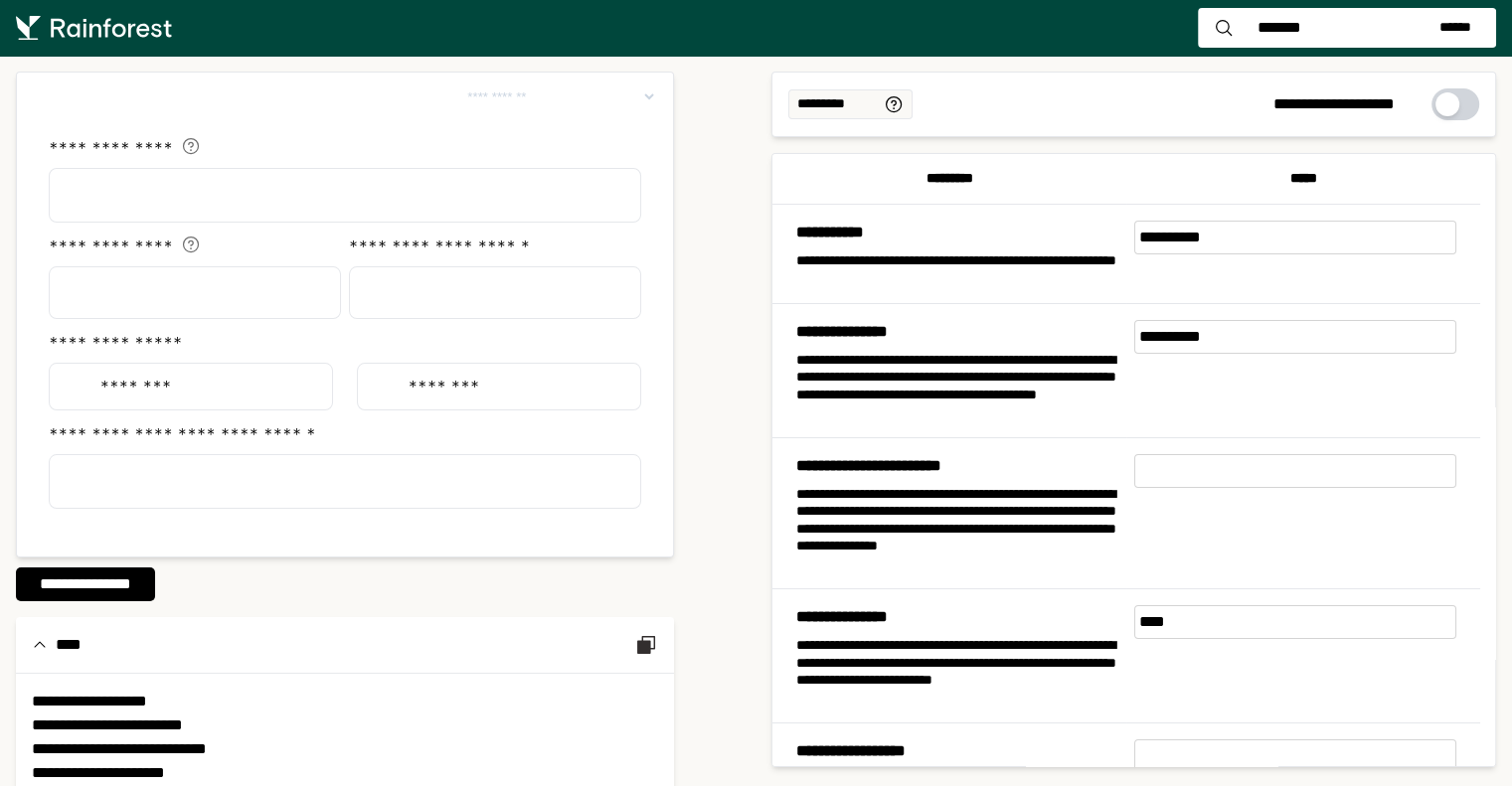 type on "****" 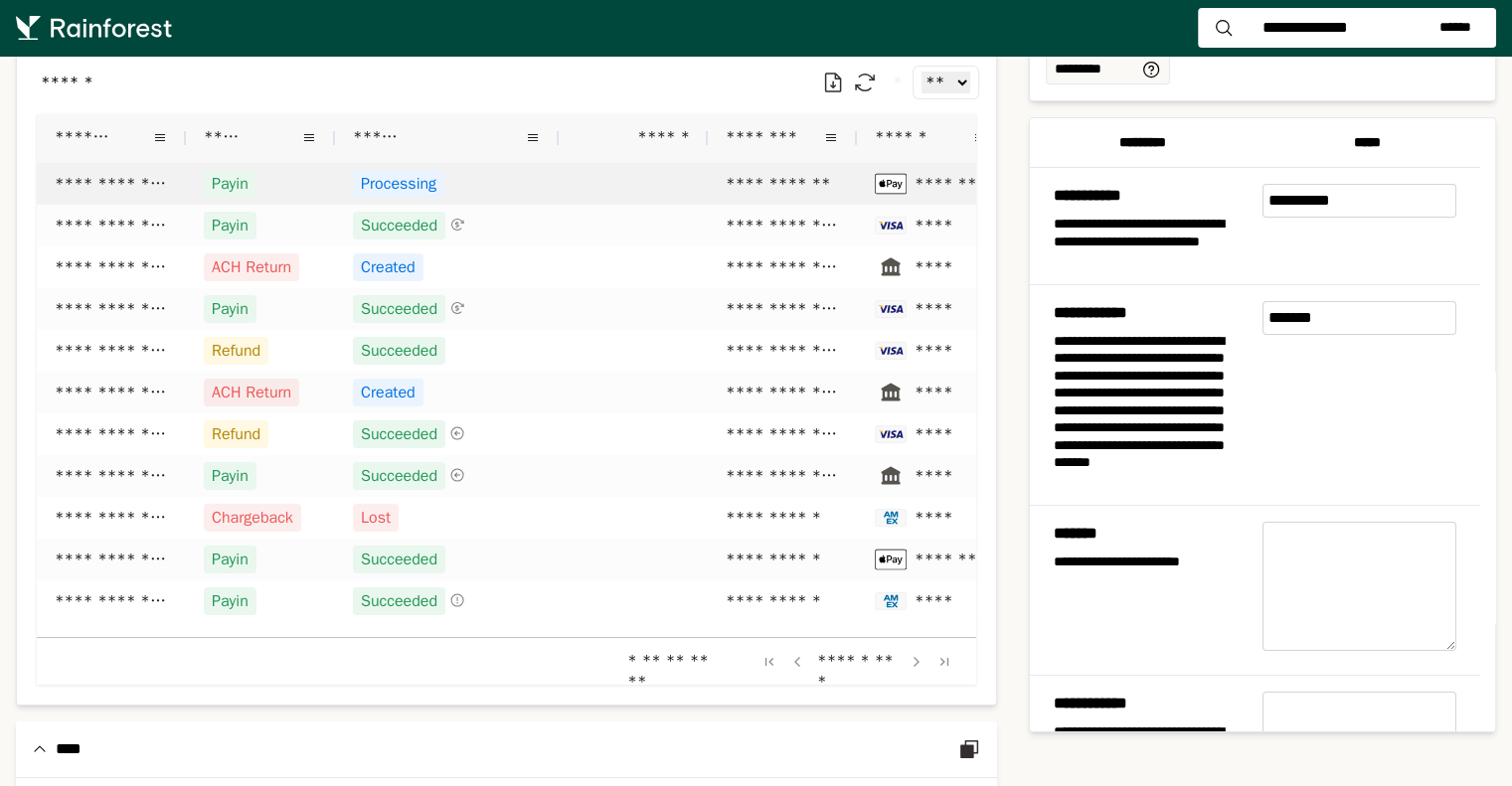 scroll, scrollTop: 0, scrollLeft: 0, axis: both 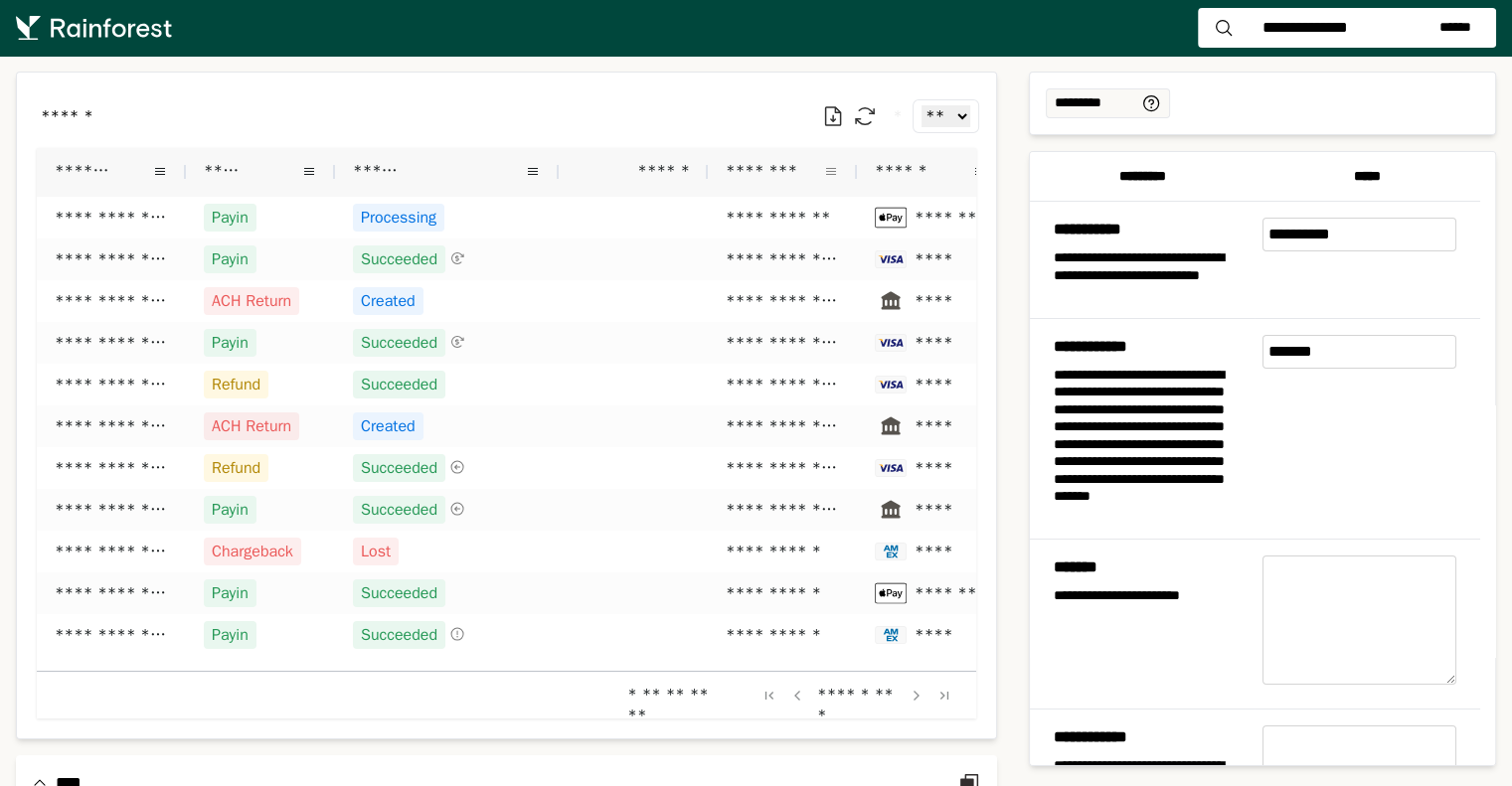 click at bounding box center (831, 172) 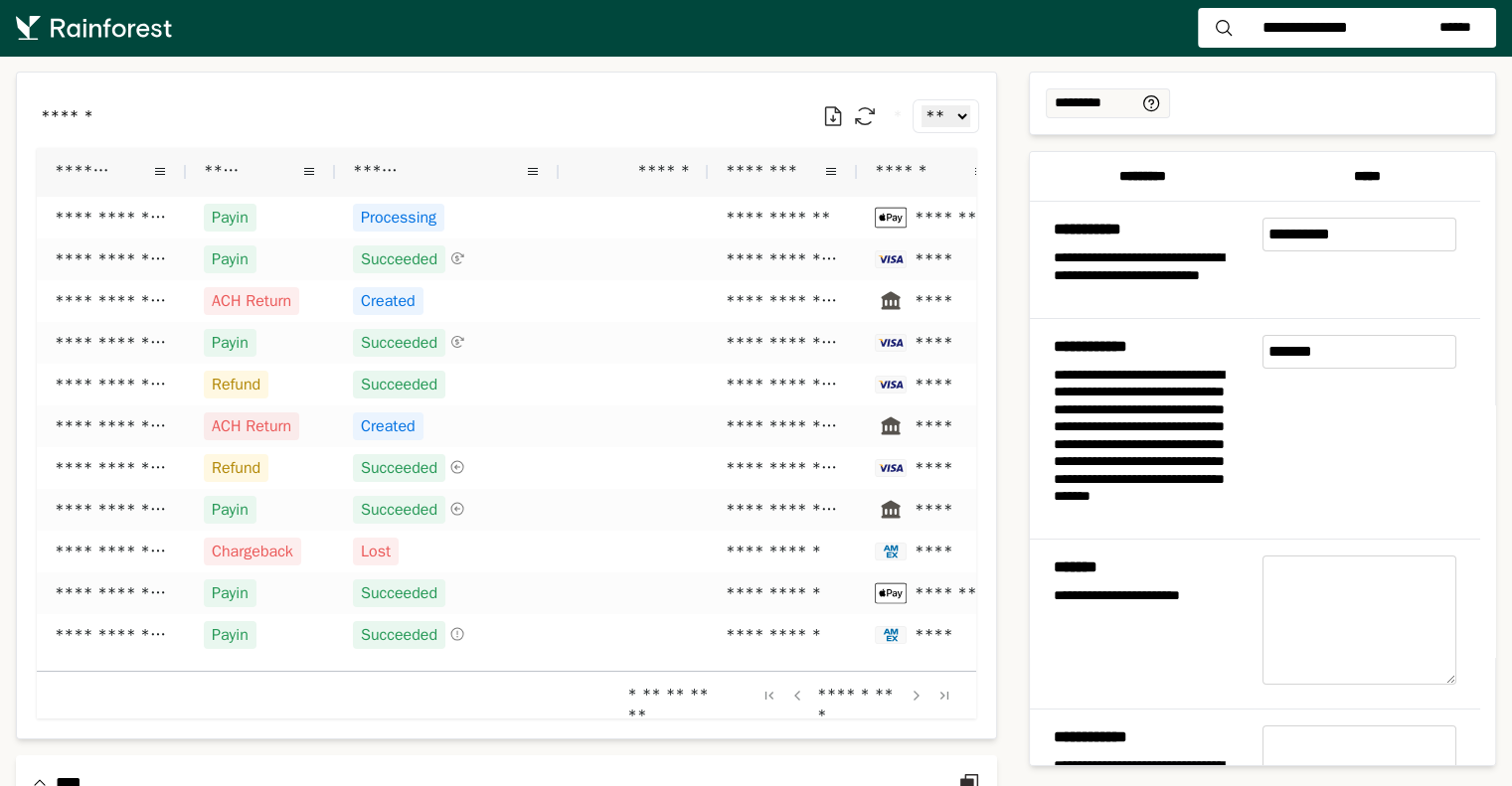 click on "****** * ** ** ** ***" at bounding box center (506, 116) 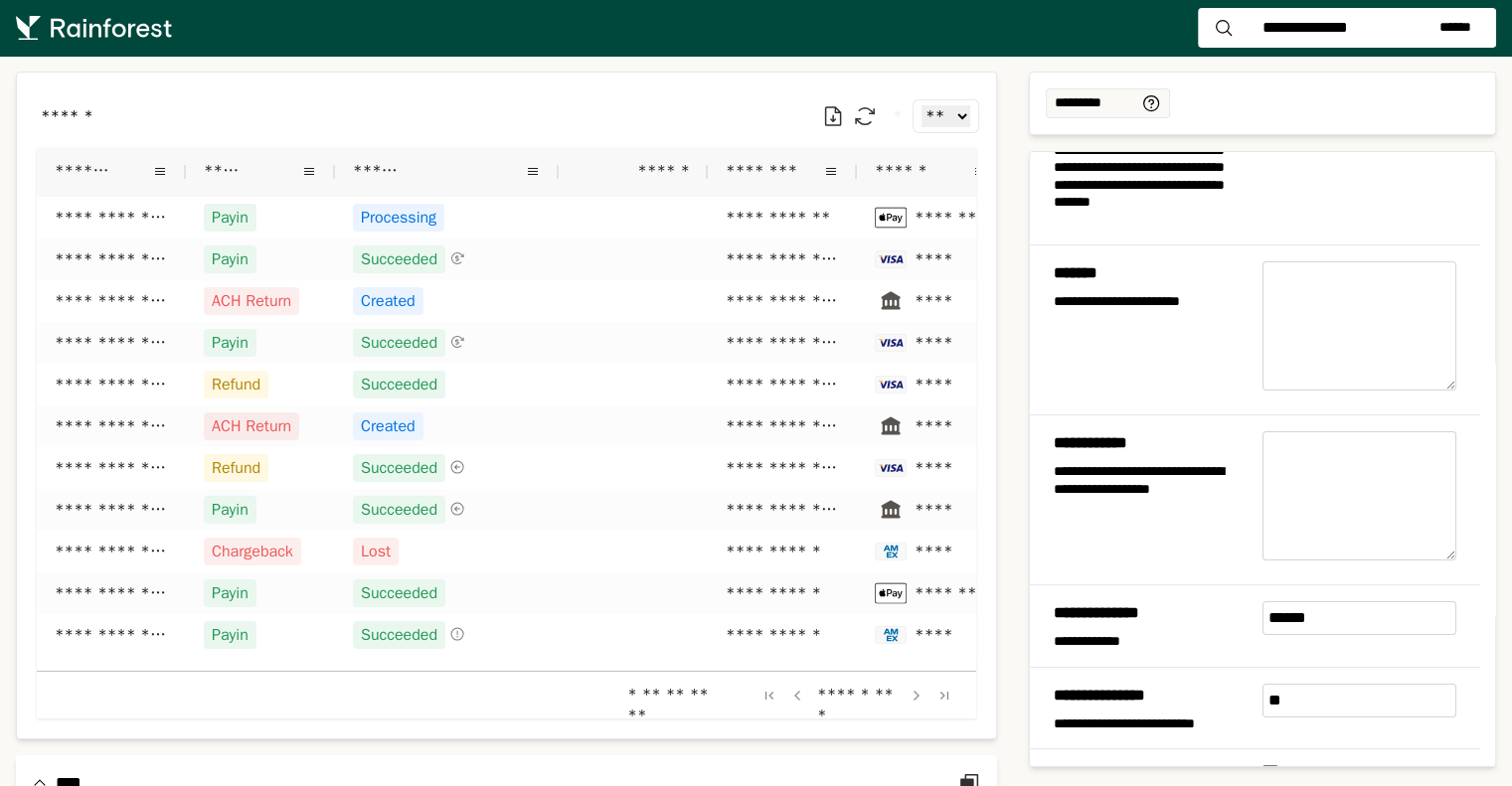 scroll, scrollTop: 298, scrollLeft: 0, axis: vertical 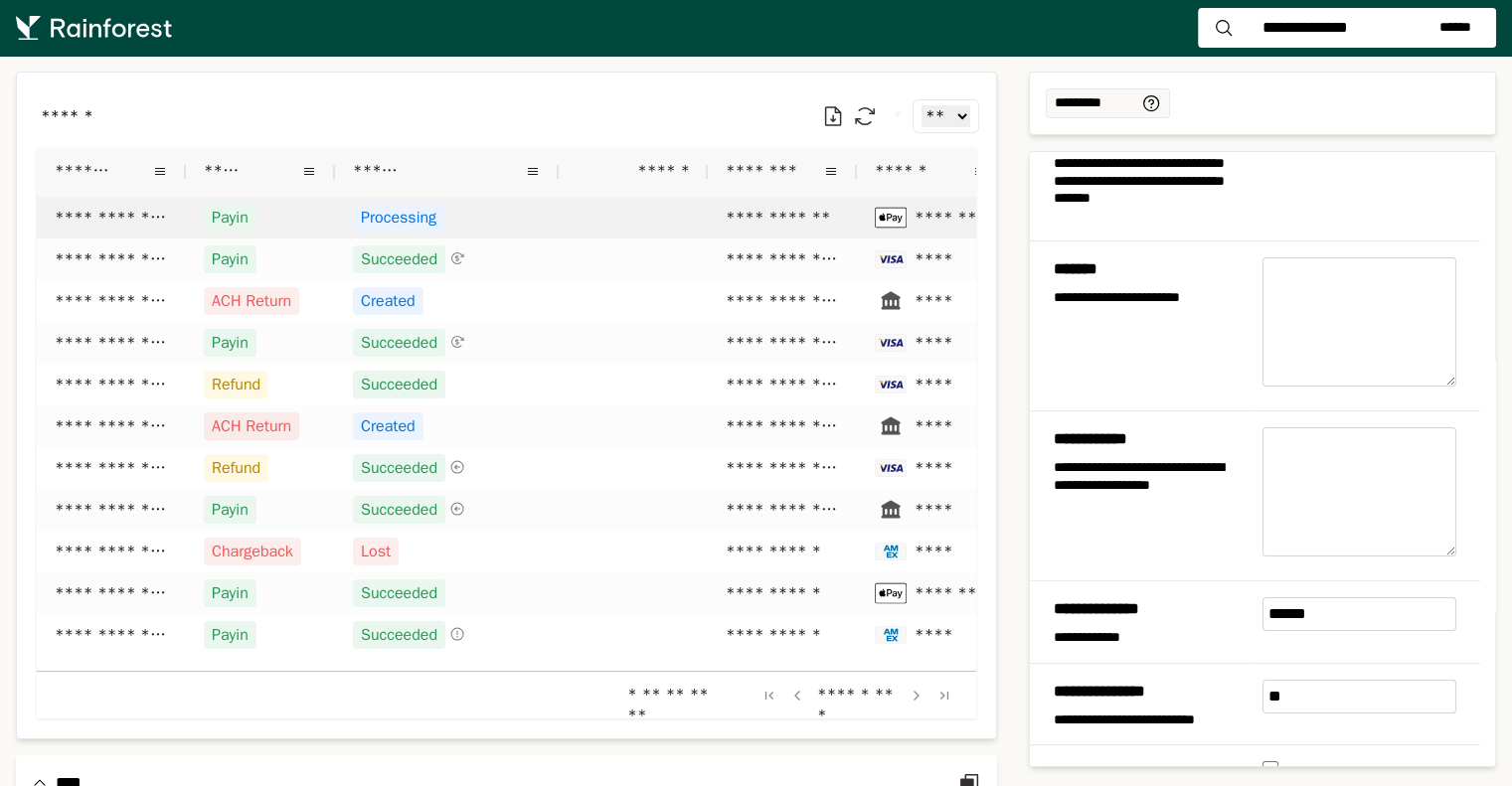 click on "Payin" at bounding box center (260, 218) 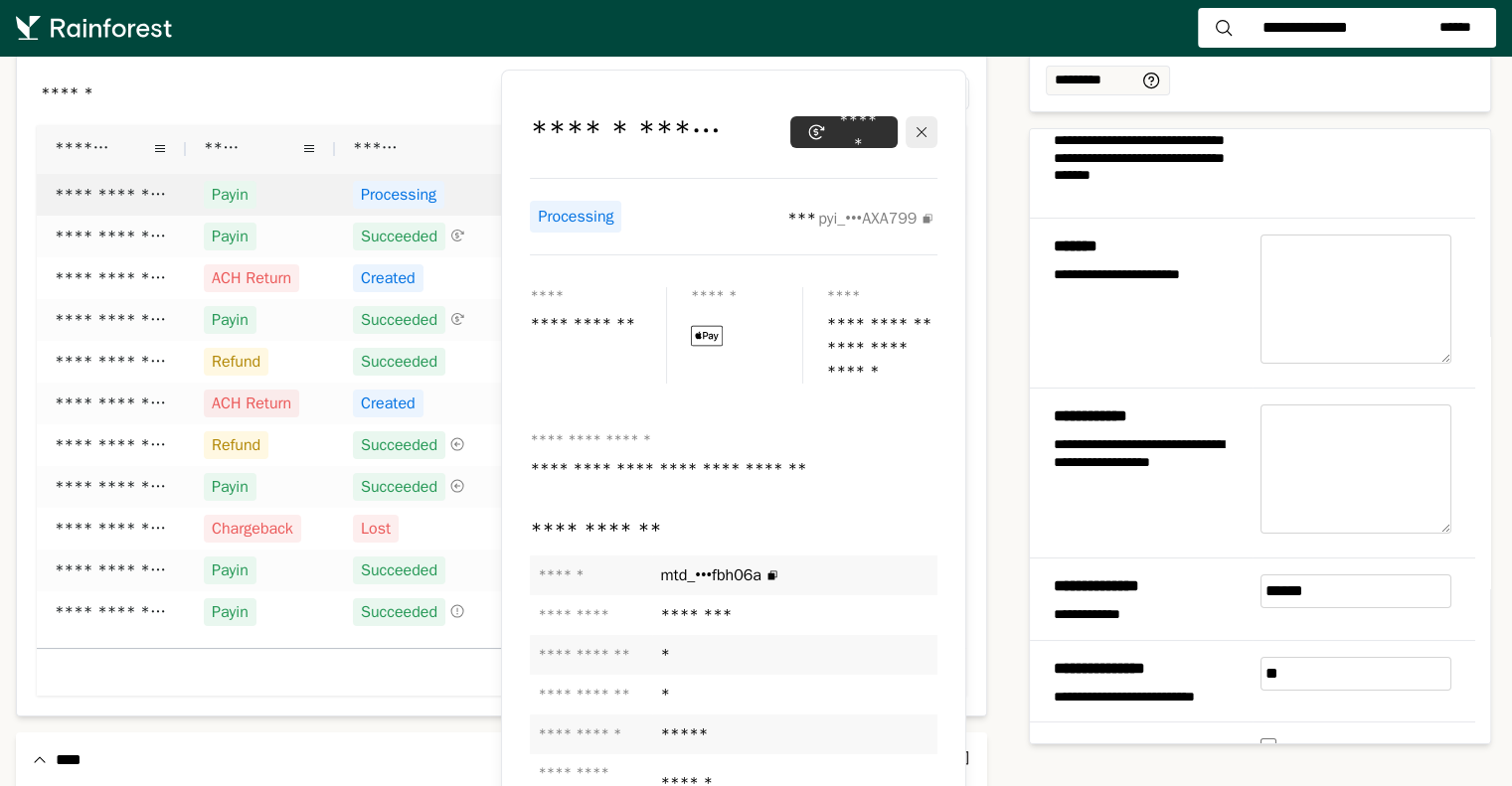 scroll, scrollTop: 33, scrollLeft: 0, axis: vertical 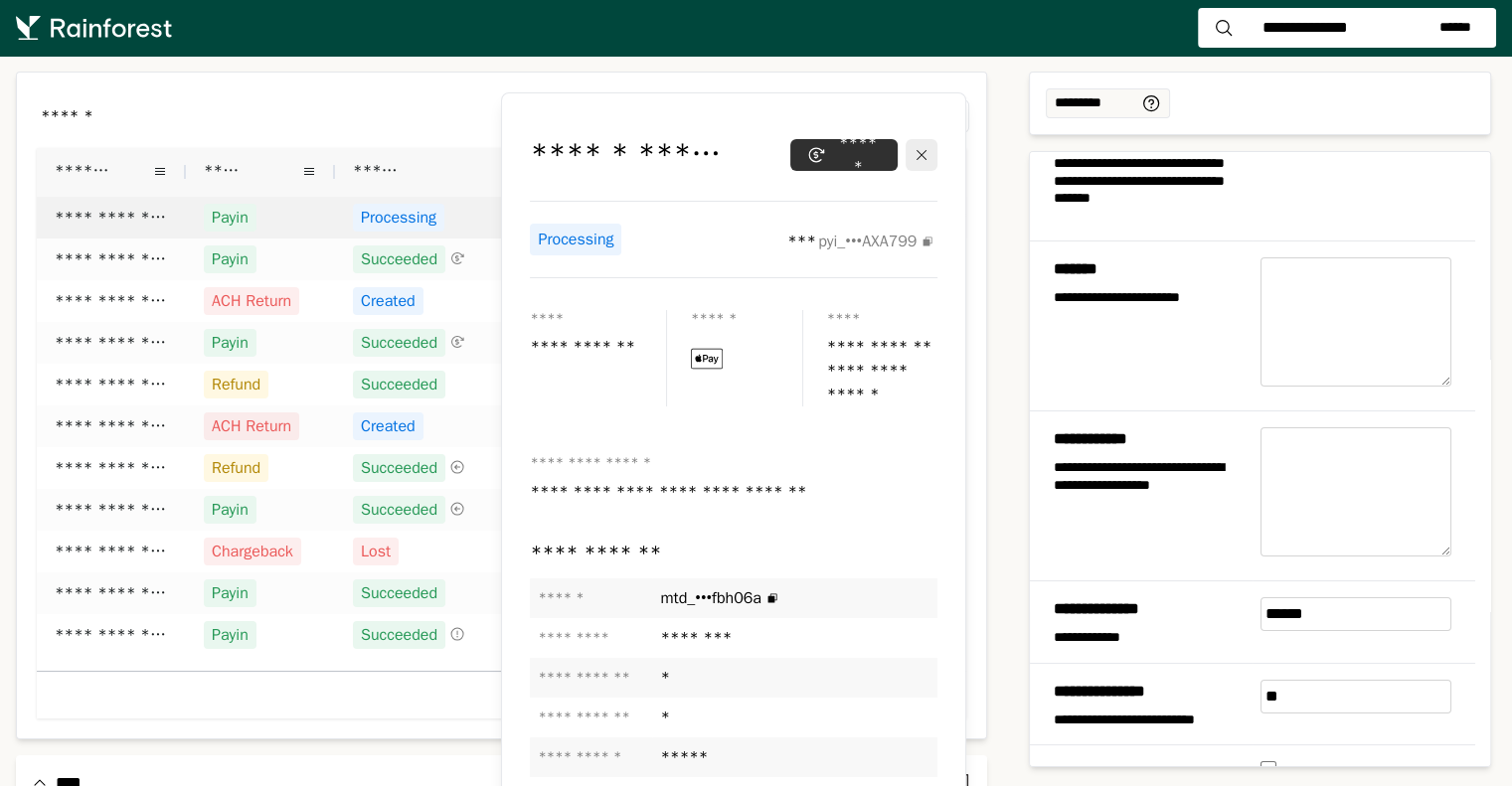 click 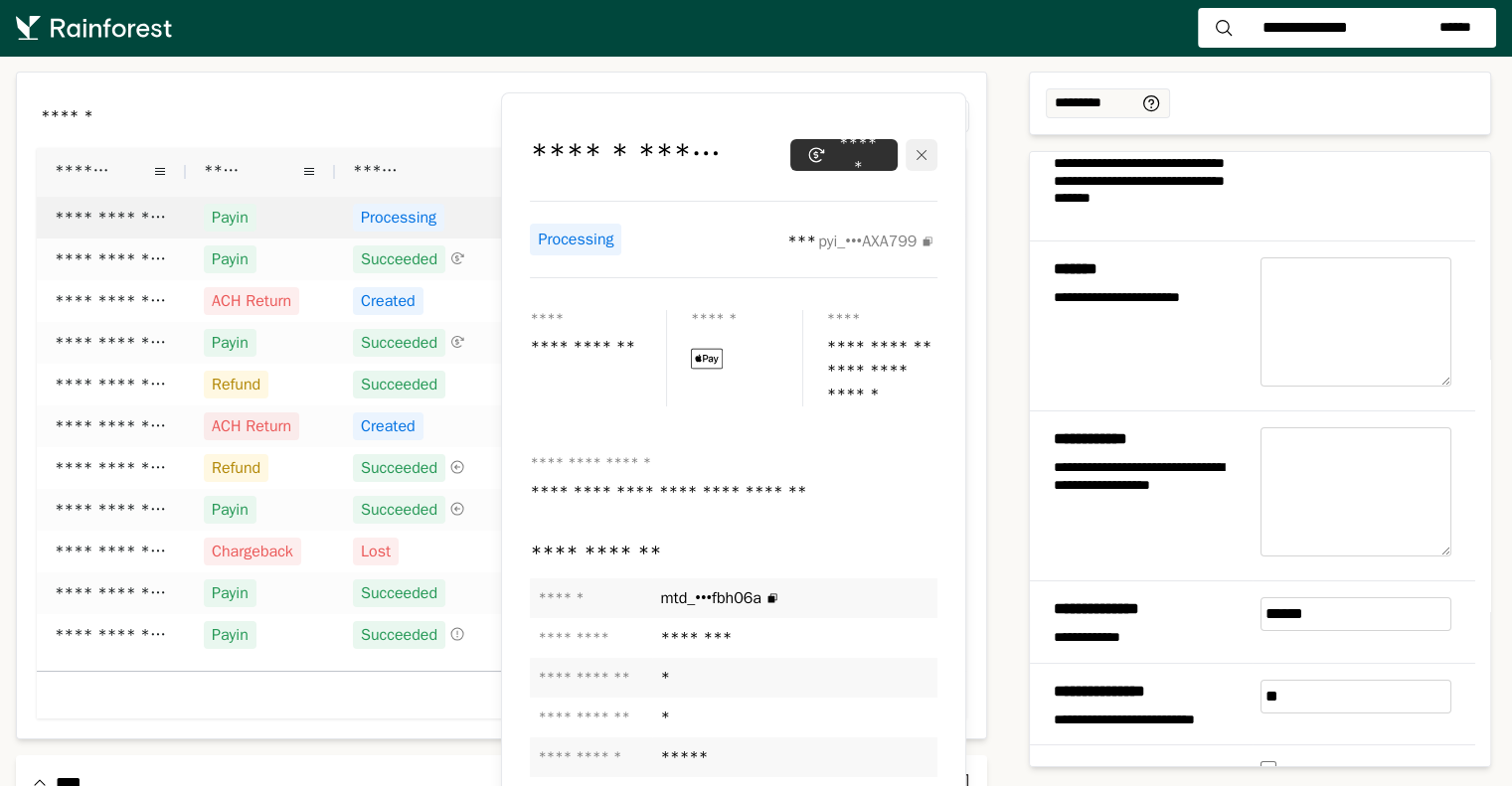 click 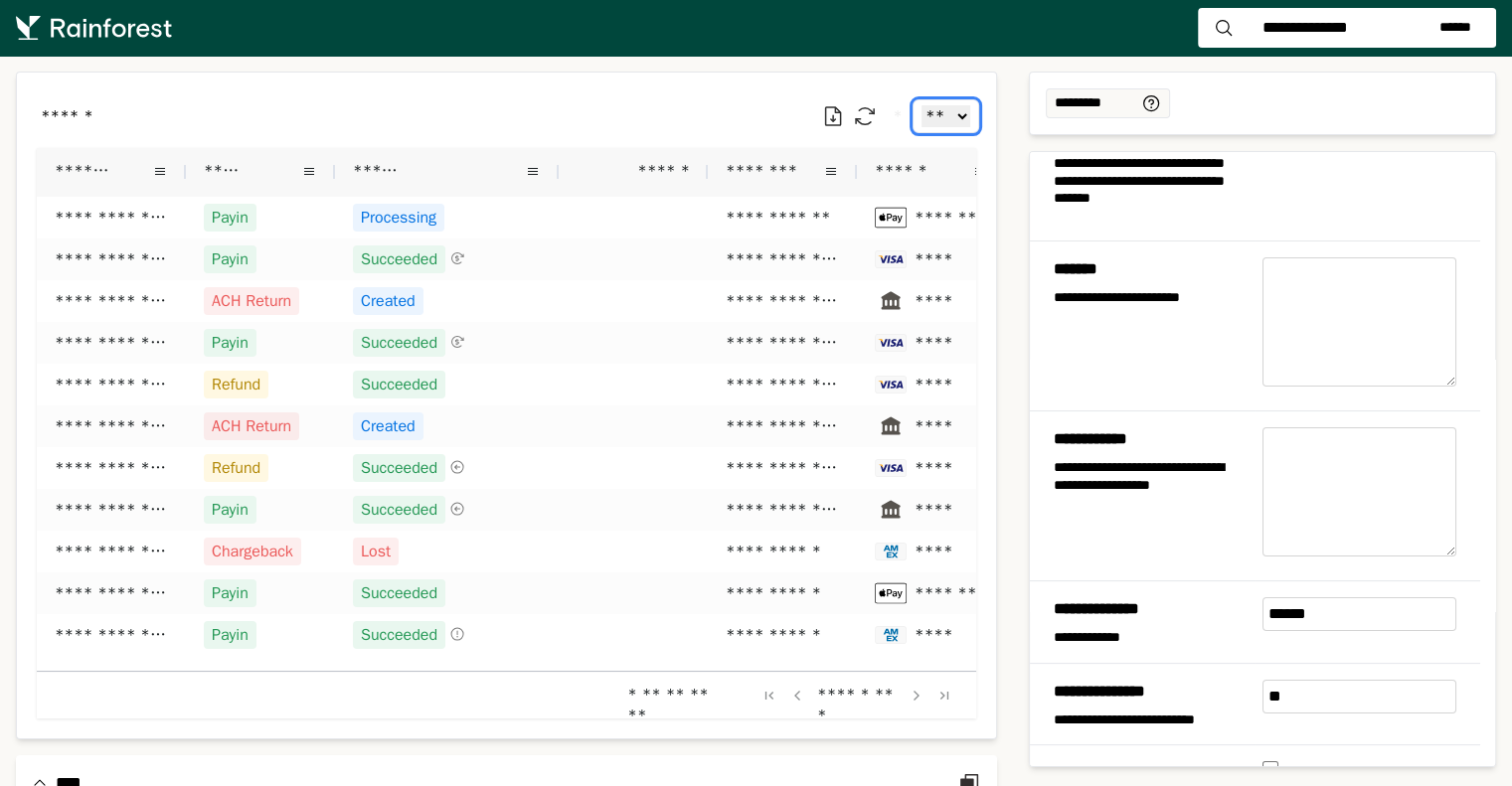 click on "** ** ** ***" at bounding box center (945, 116) 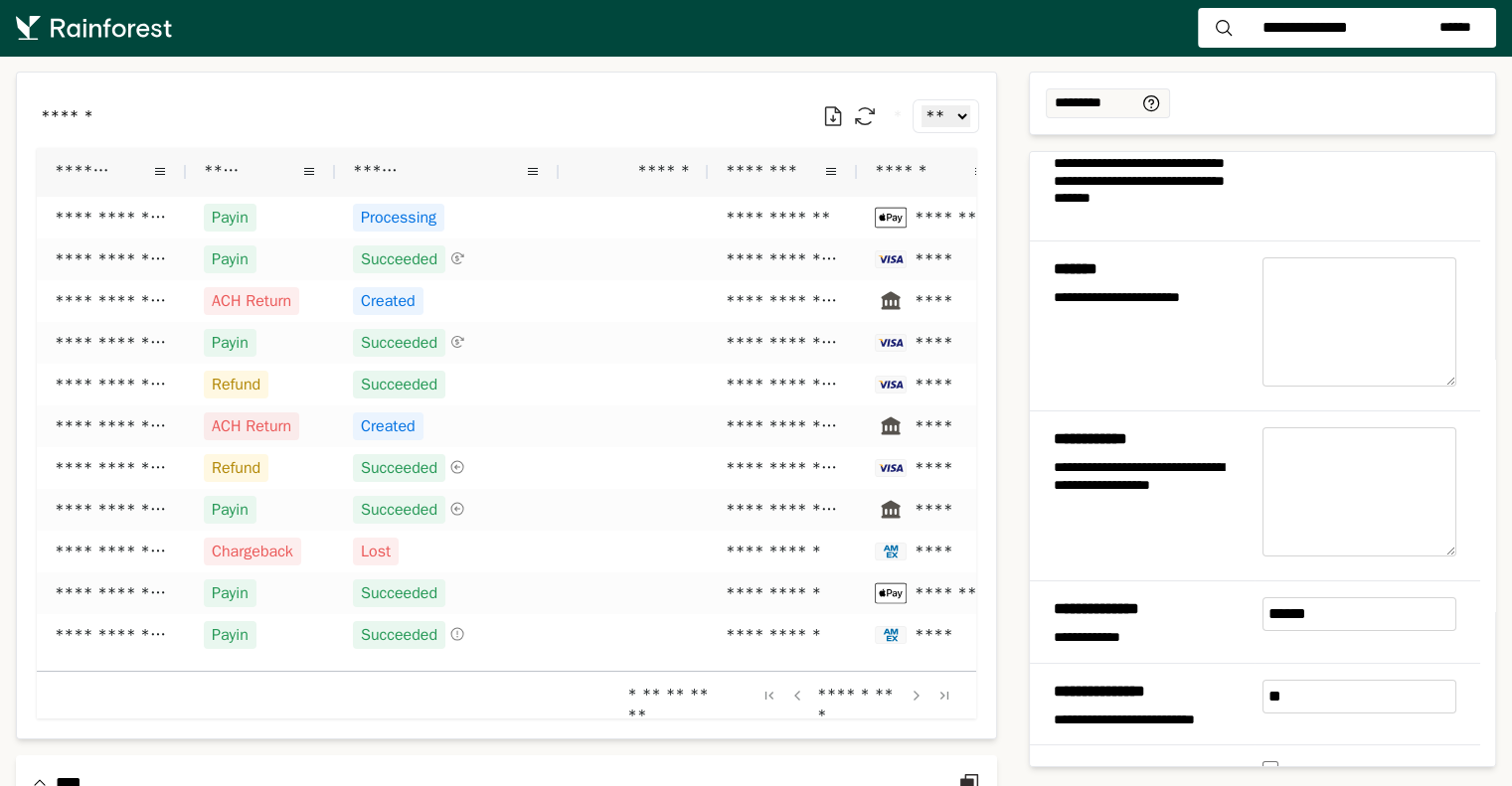 click on "**********" at bounding box center (506, 564) 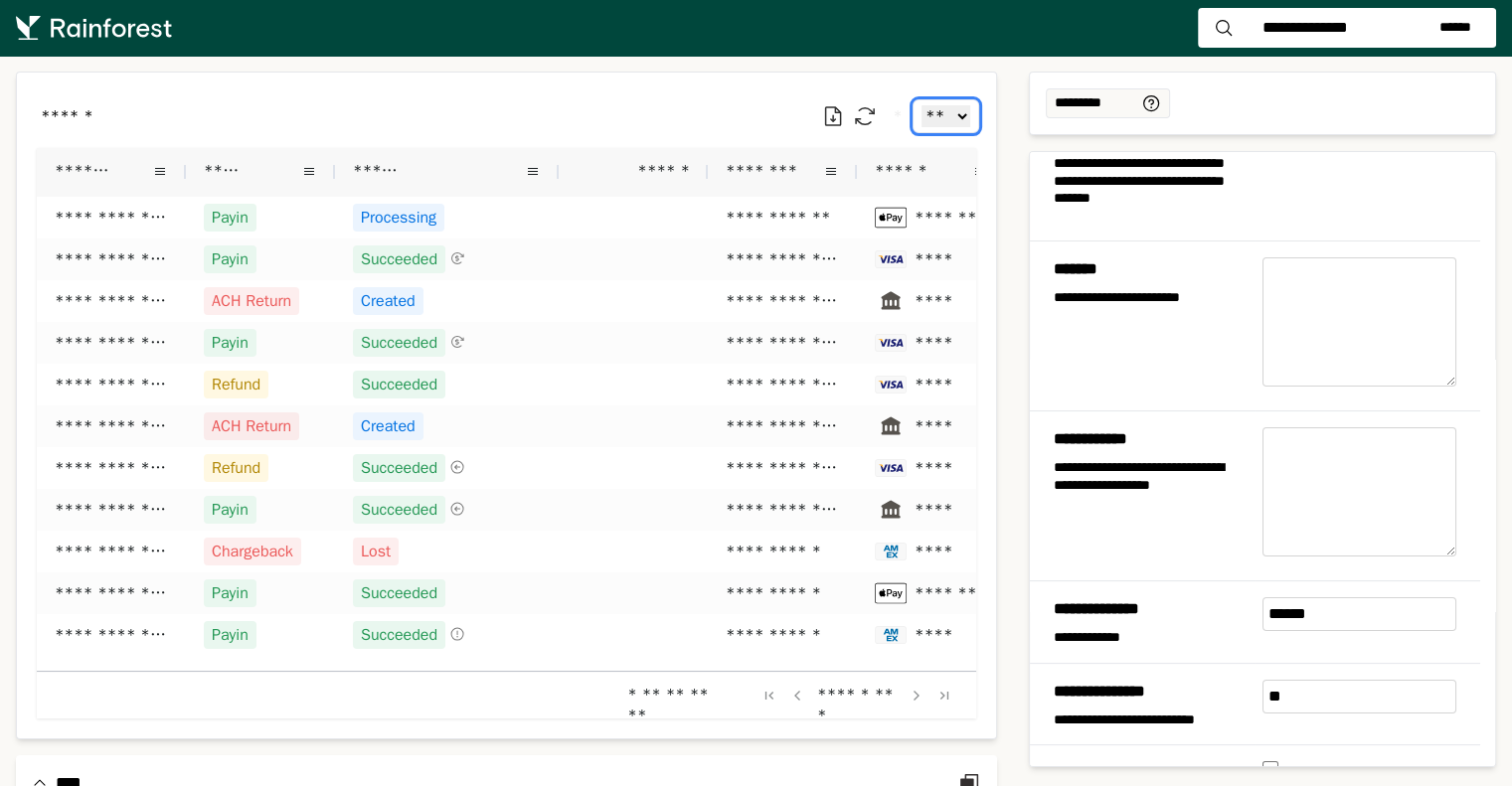 click on "** ** ** ***" at bounding box center [945, 116] 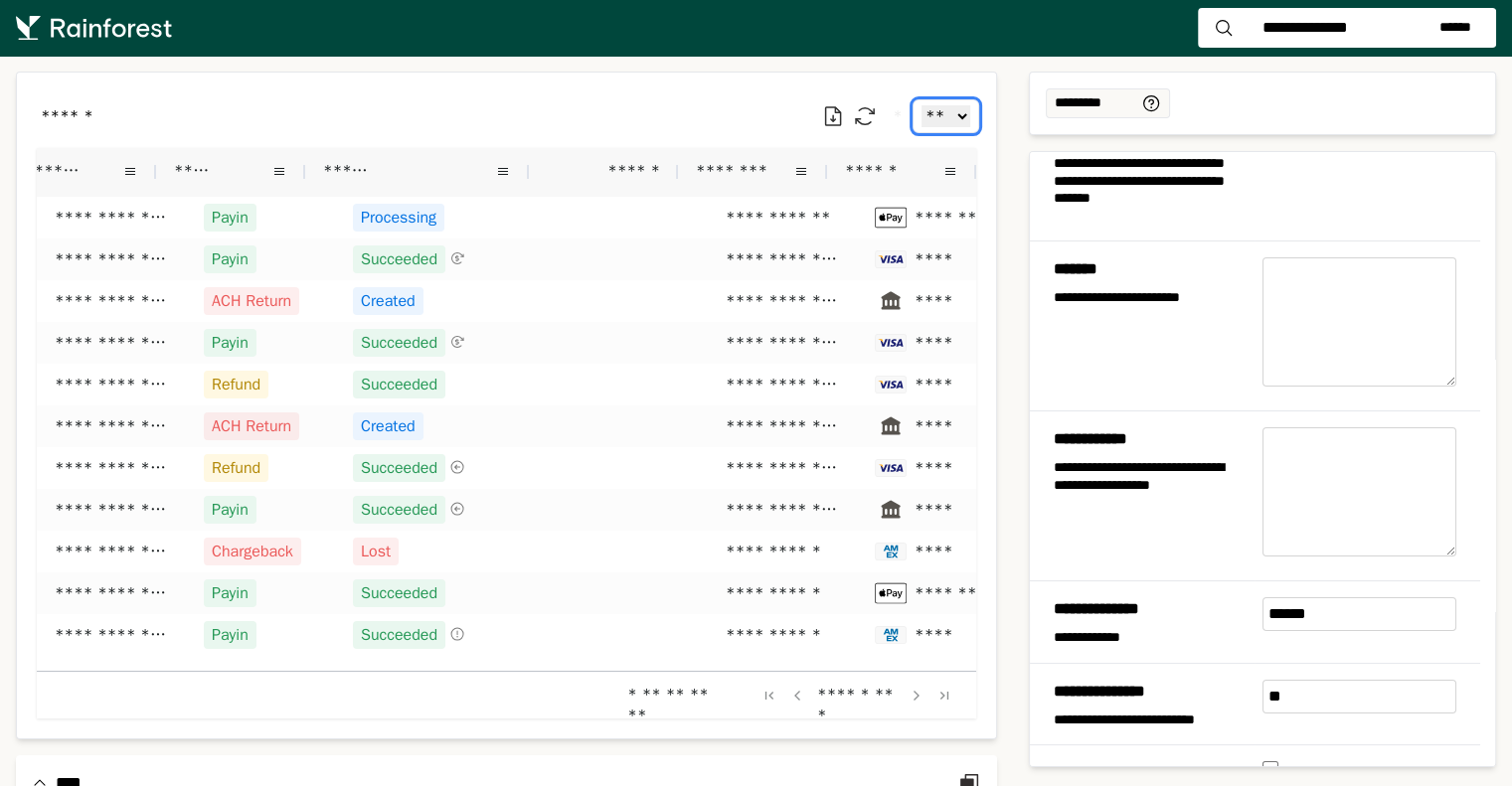 scroll, scrollTop: 0, scrollLeft: 29, axis: horizontal 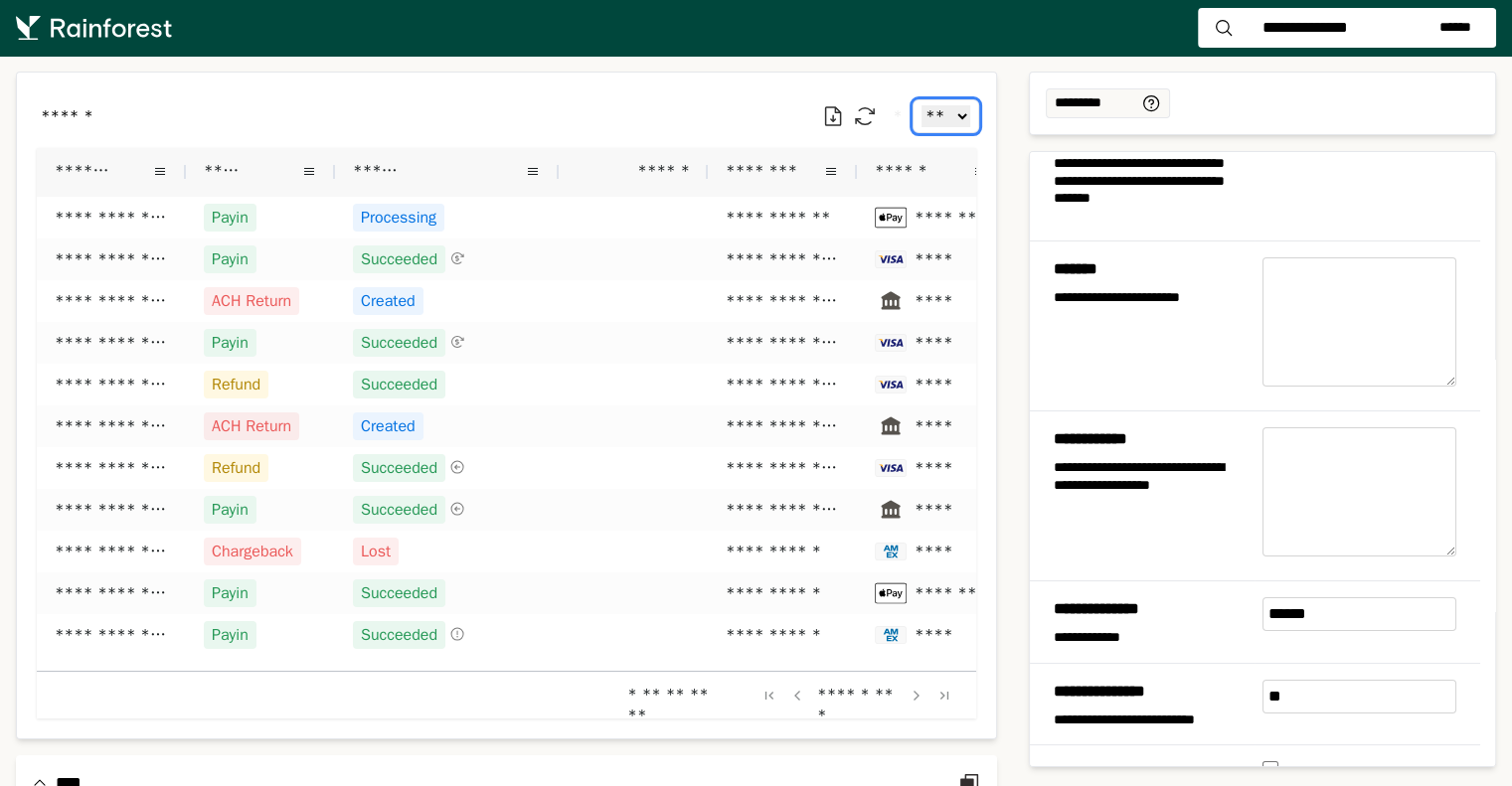 click on "** ** ** ***" at bounding box center [945, 116] 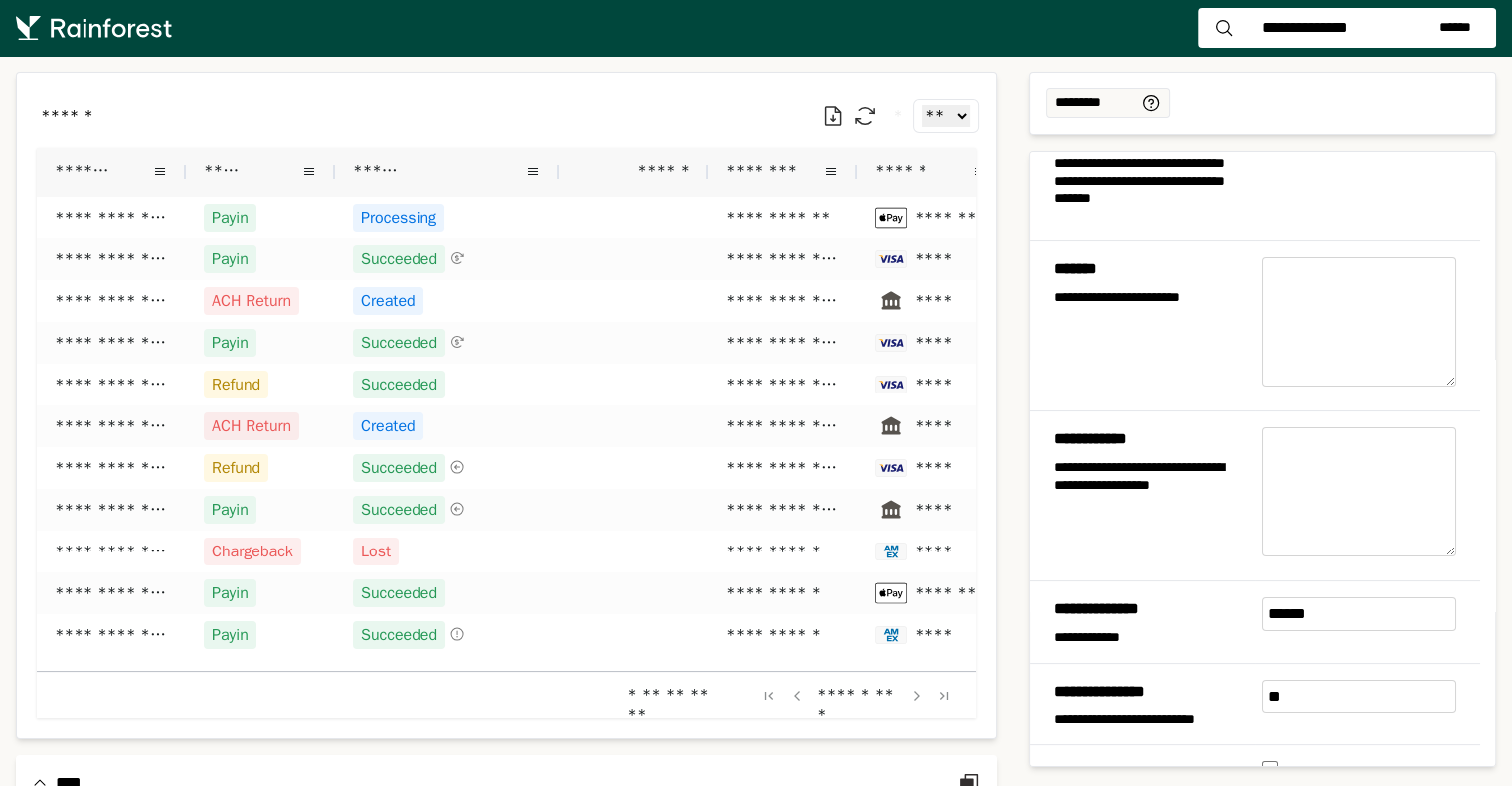 click at bounding box center (506, 405) 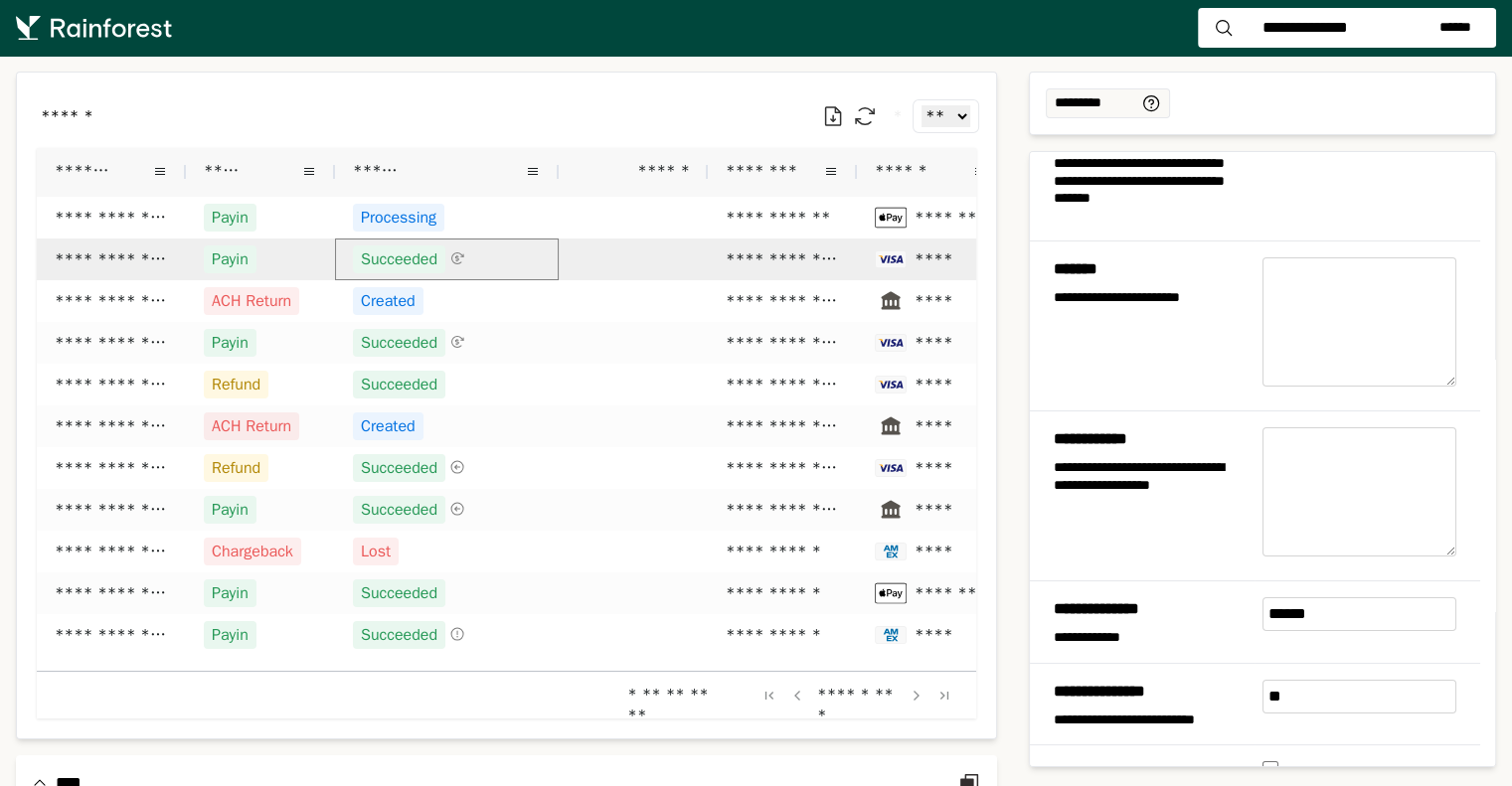 click 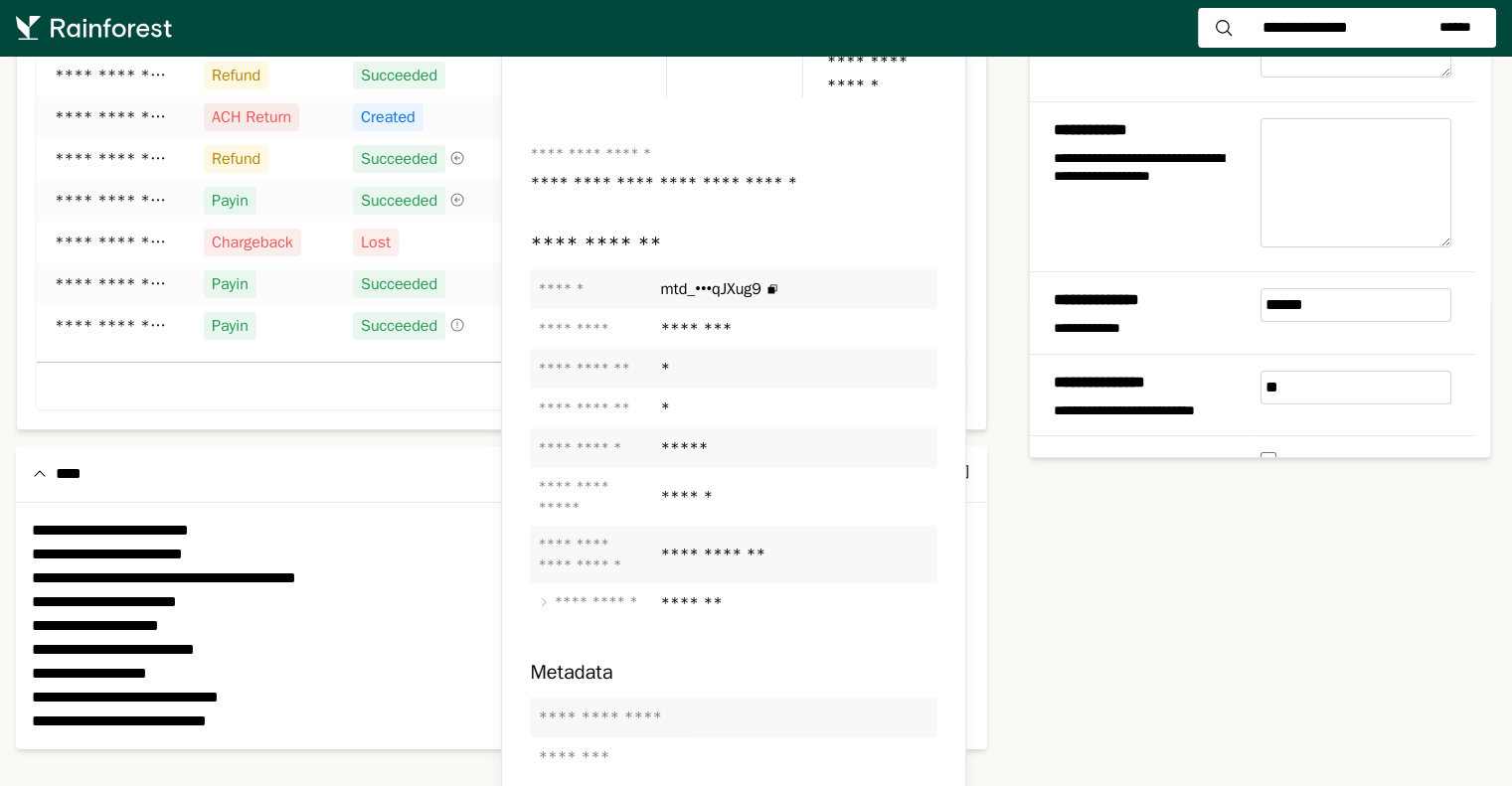 scroll, scrollTop: 407, scrollLeft: 0, axis: vertical 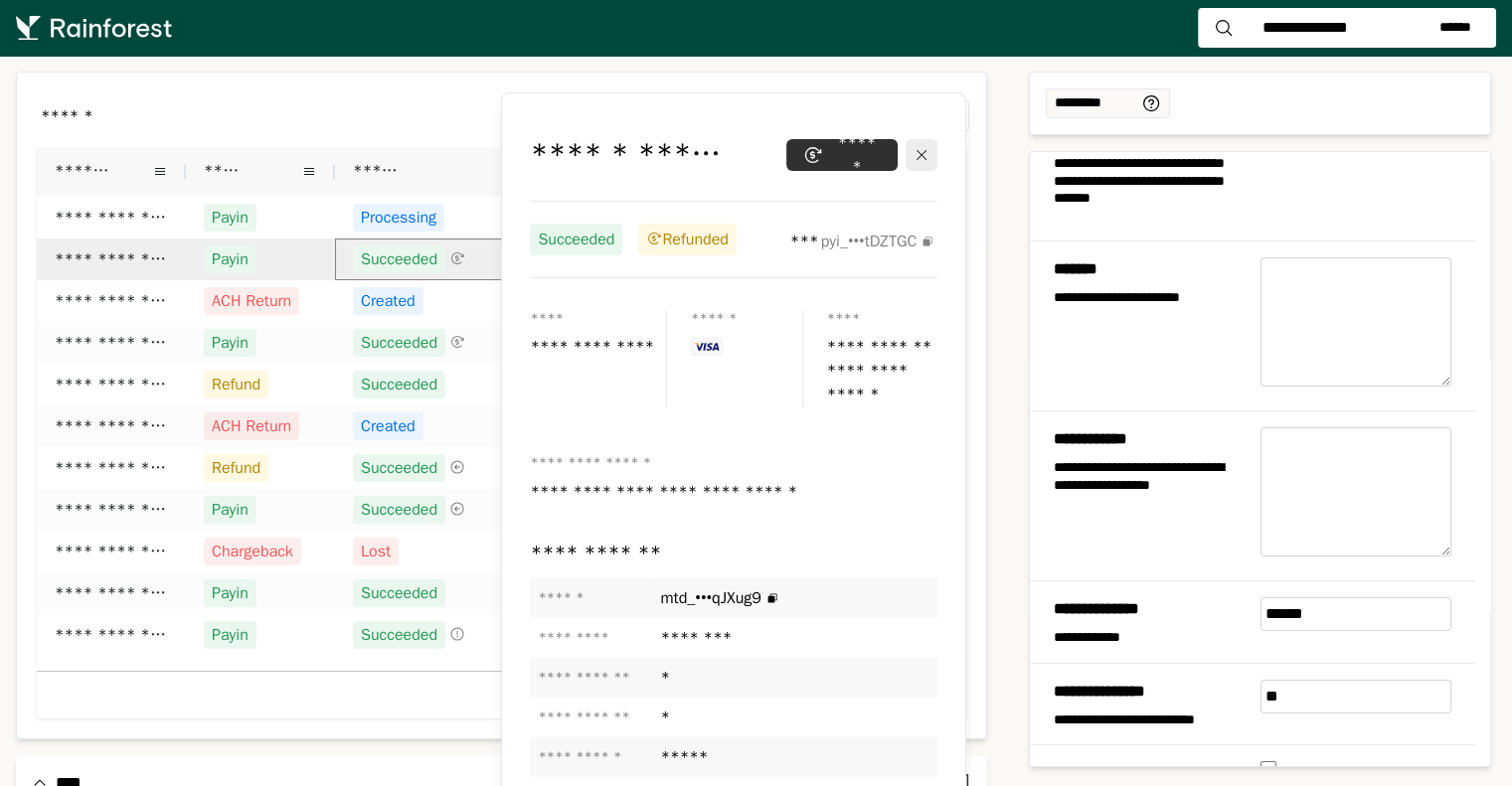 click 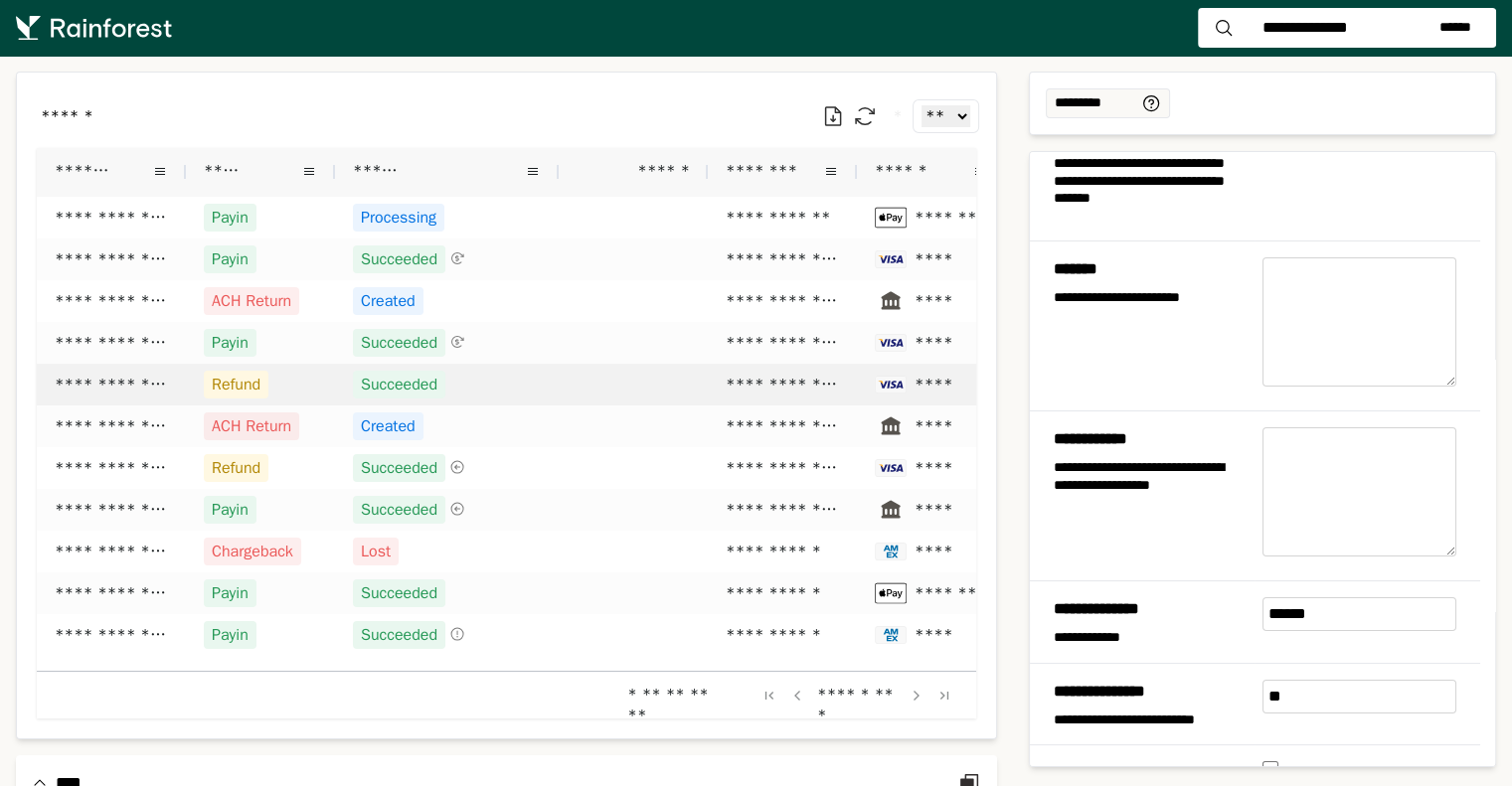 click on "Succeeded" at bounding box center (446, 385) 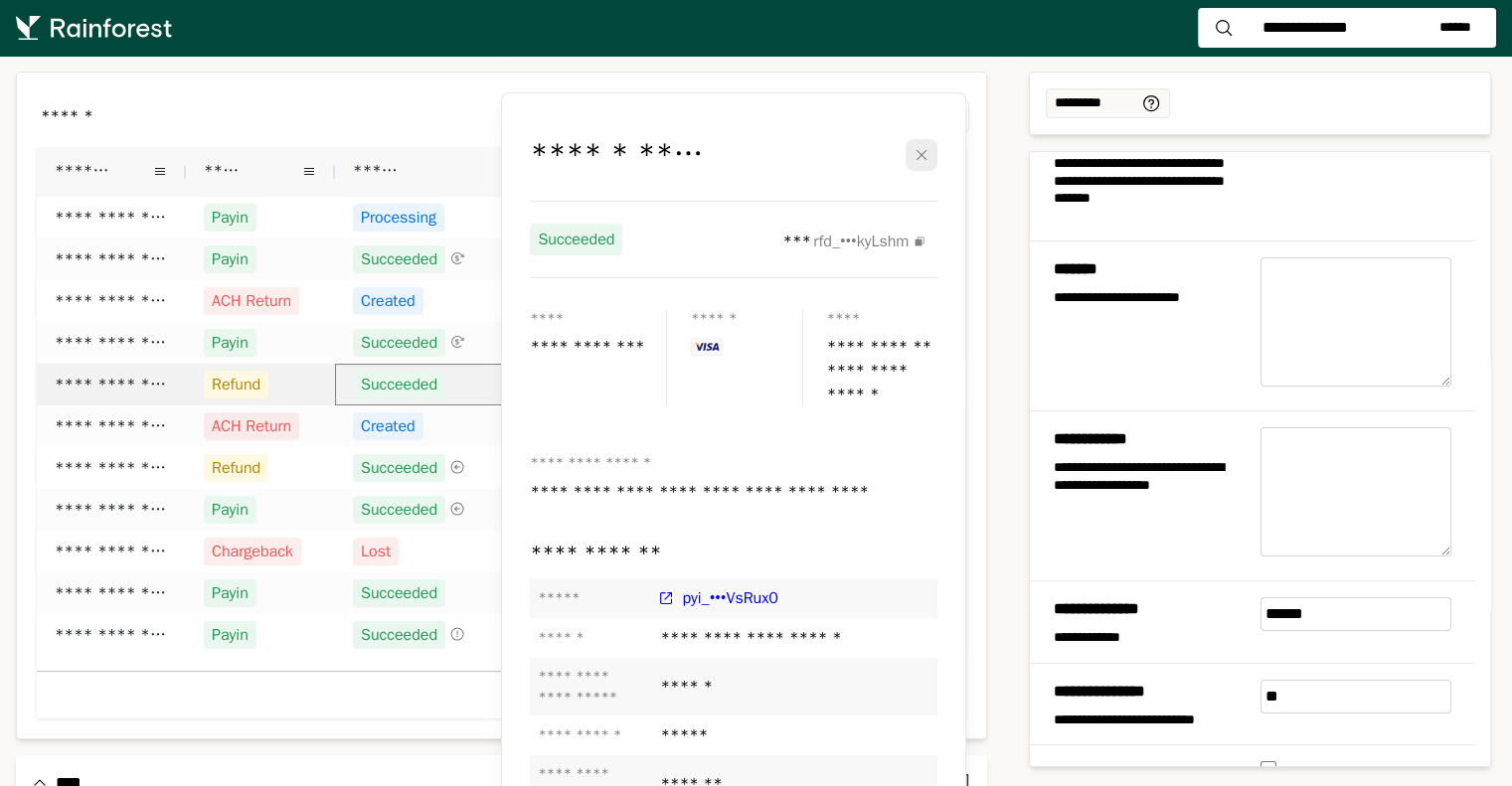 scroll, scrollTop: 11, scrollLeft: 0, axis: vertical 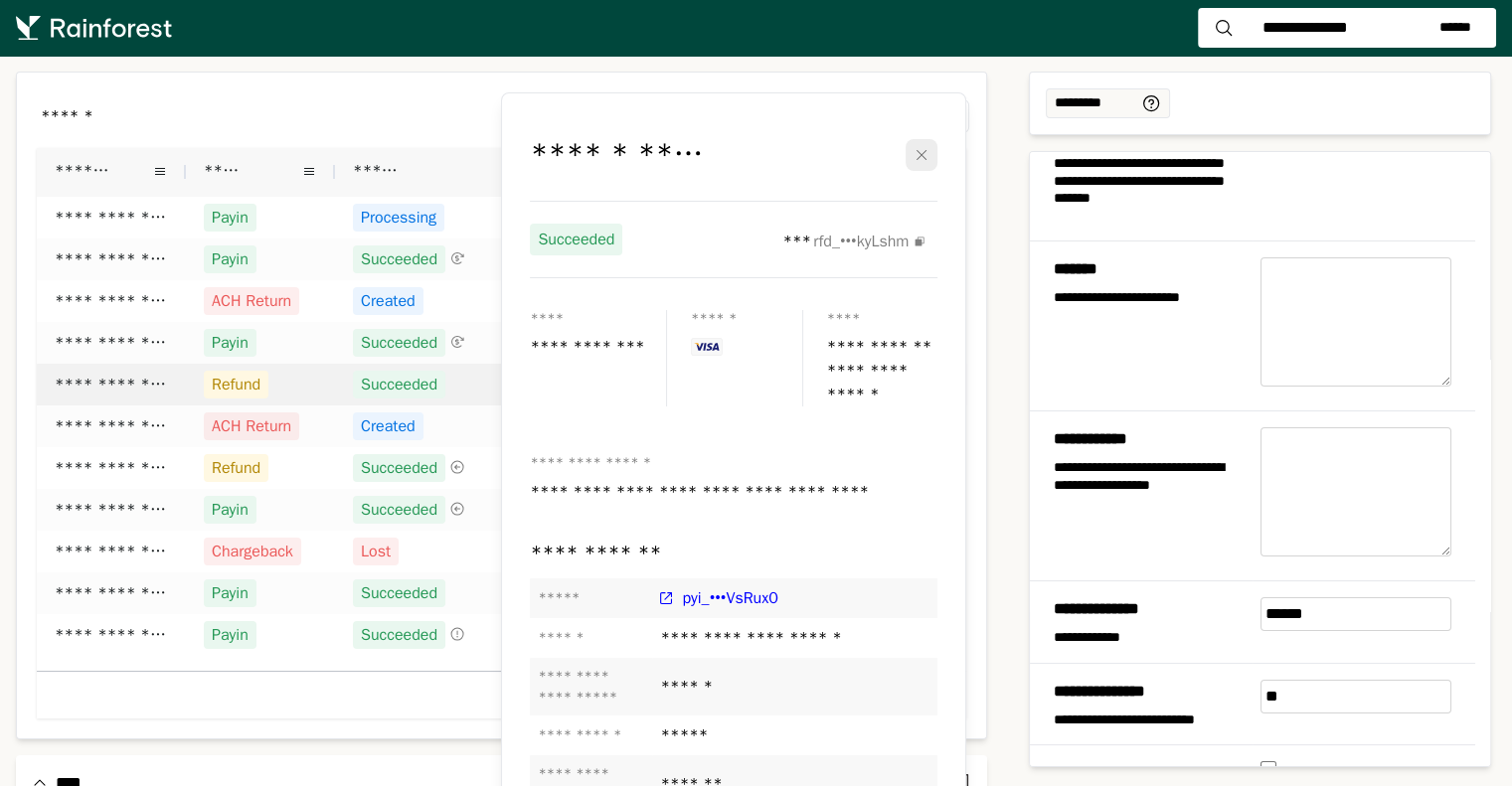 click on "****** * ** ** ** ***" at bounding box center (501, 116) 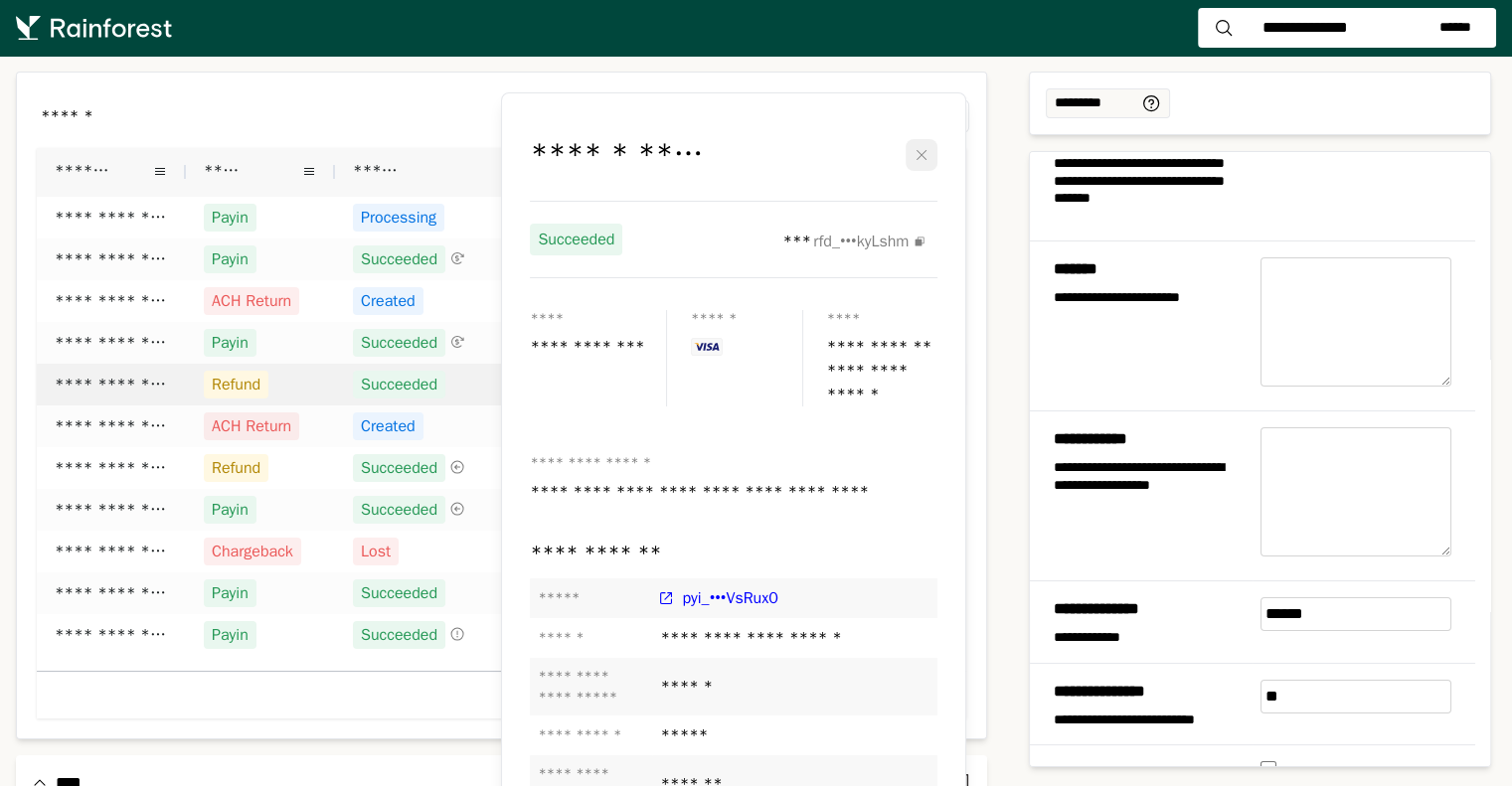 click at bounding box center (922, 155) 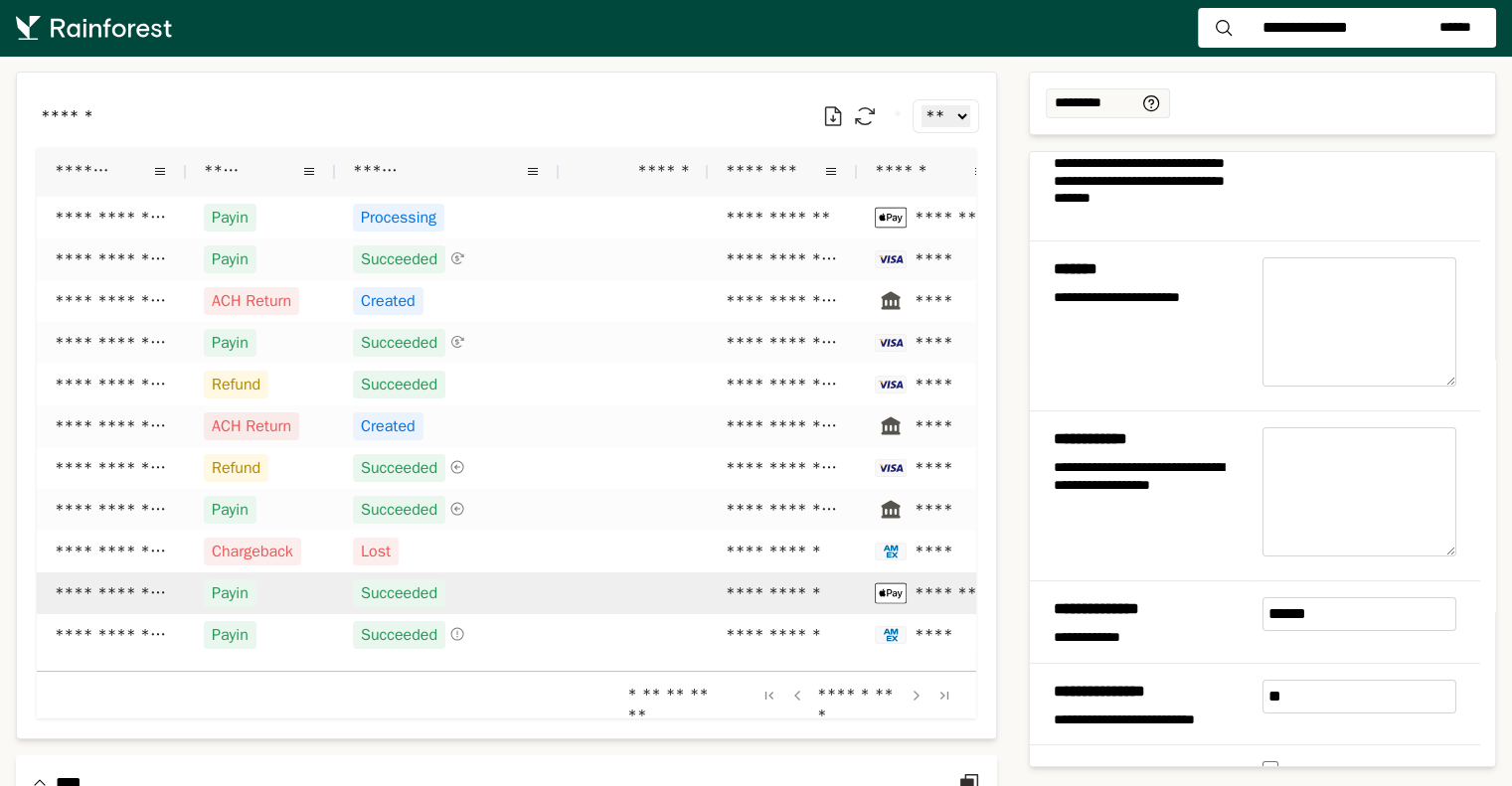 click on "Succeeded" at bounding box center [446, 593] 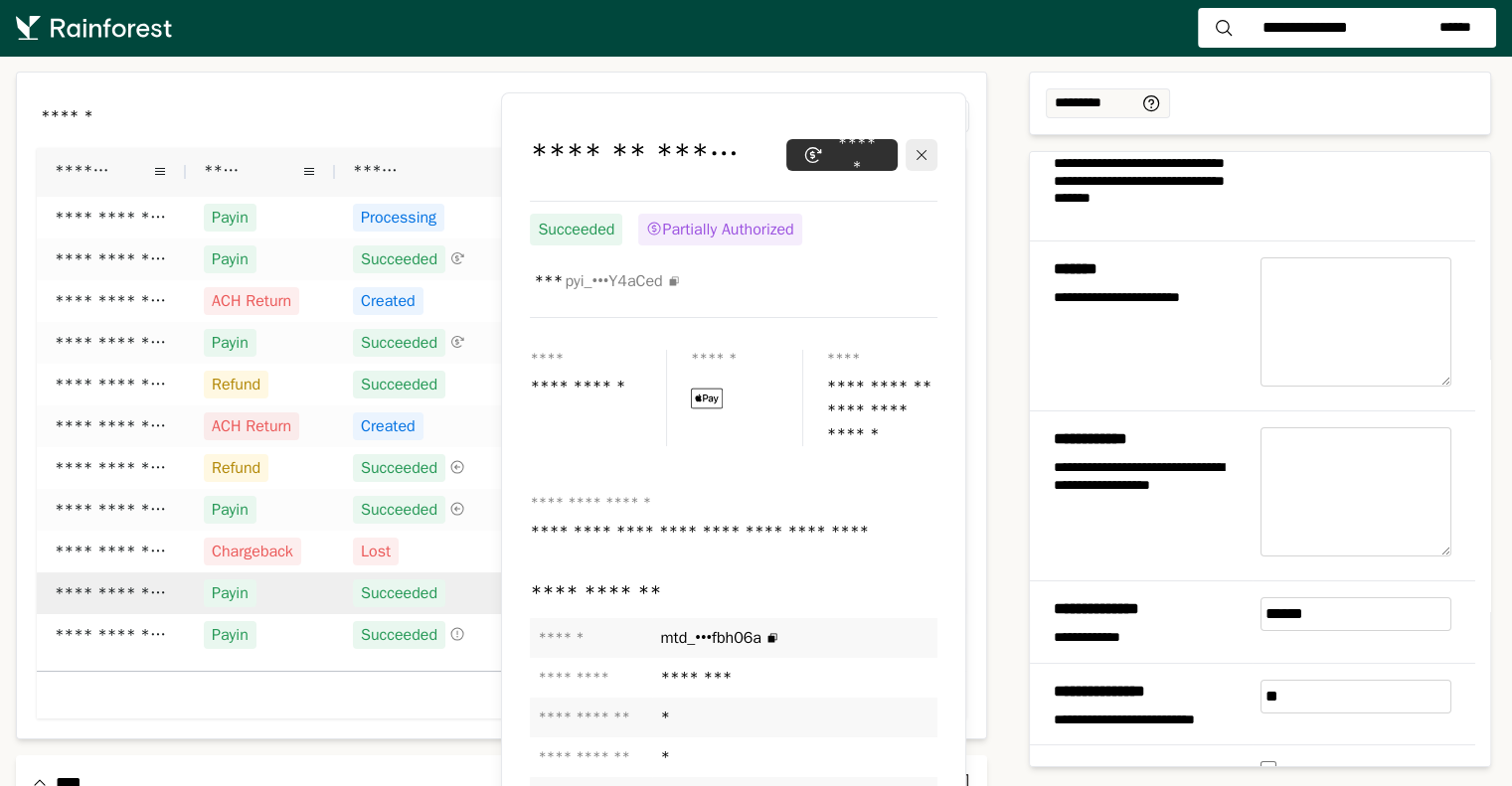 click on "****** * ** ** ** ***" at bounding box center (501, 116) 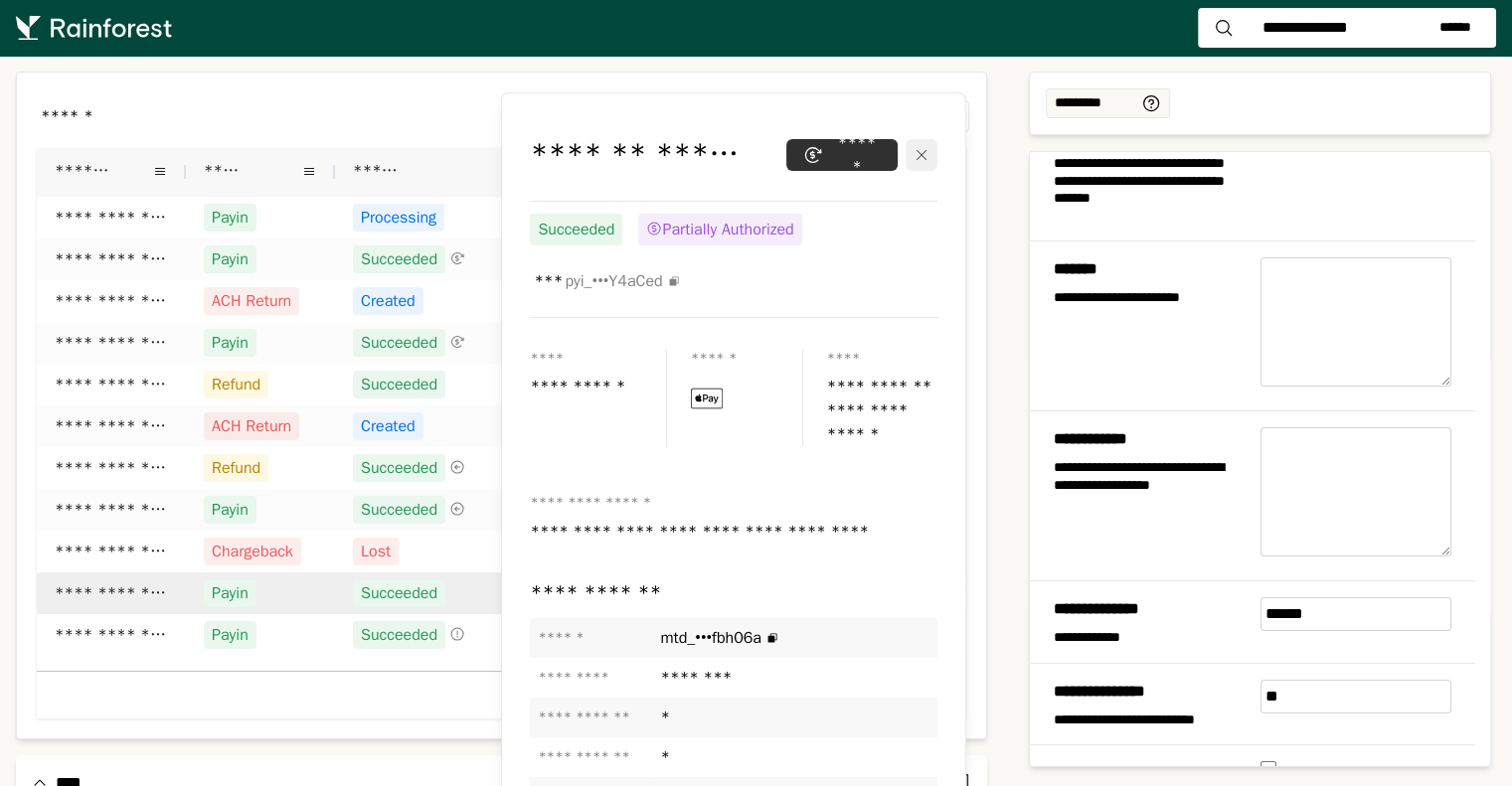 click 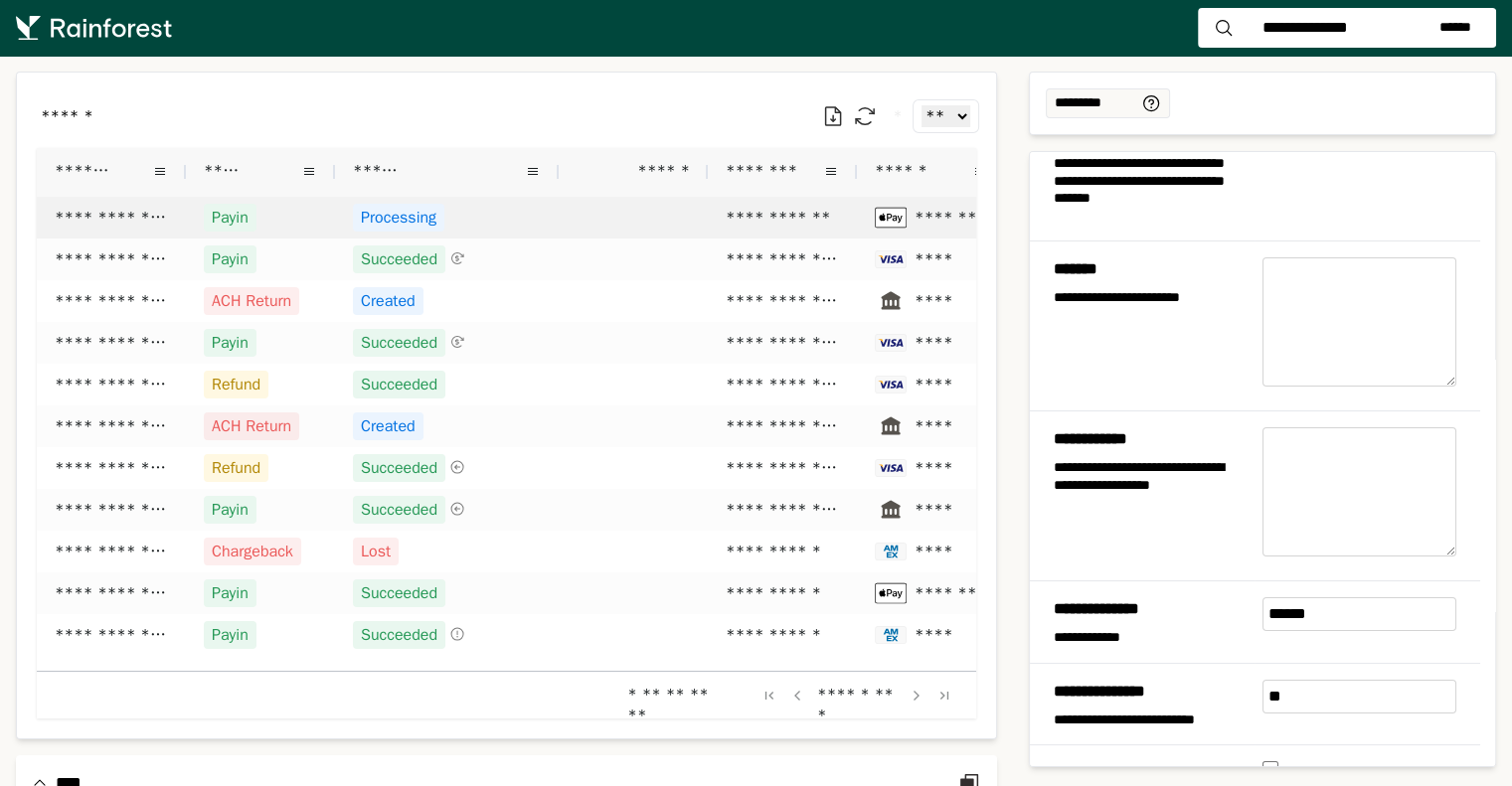 click on "Processing" at bounding box center [446, 218] 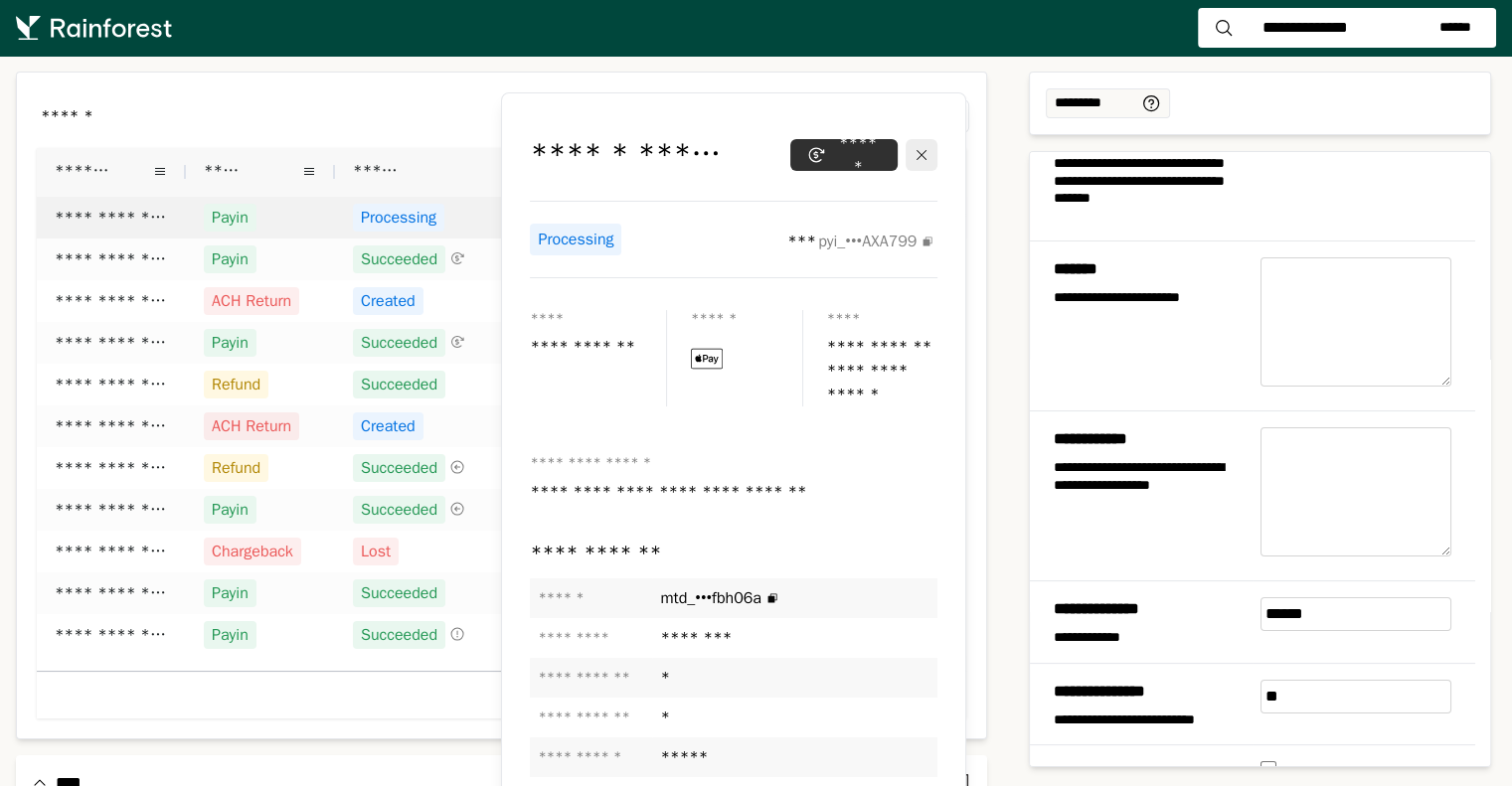 click on "****** *******" at bounding box center [634, 155] 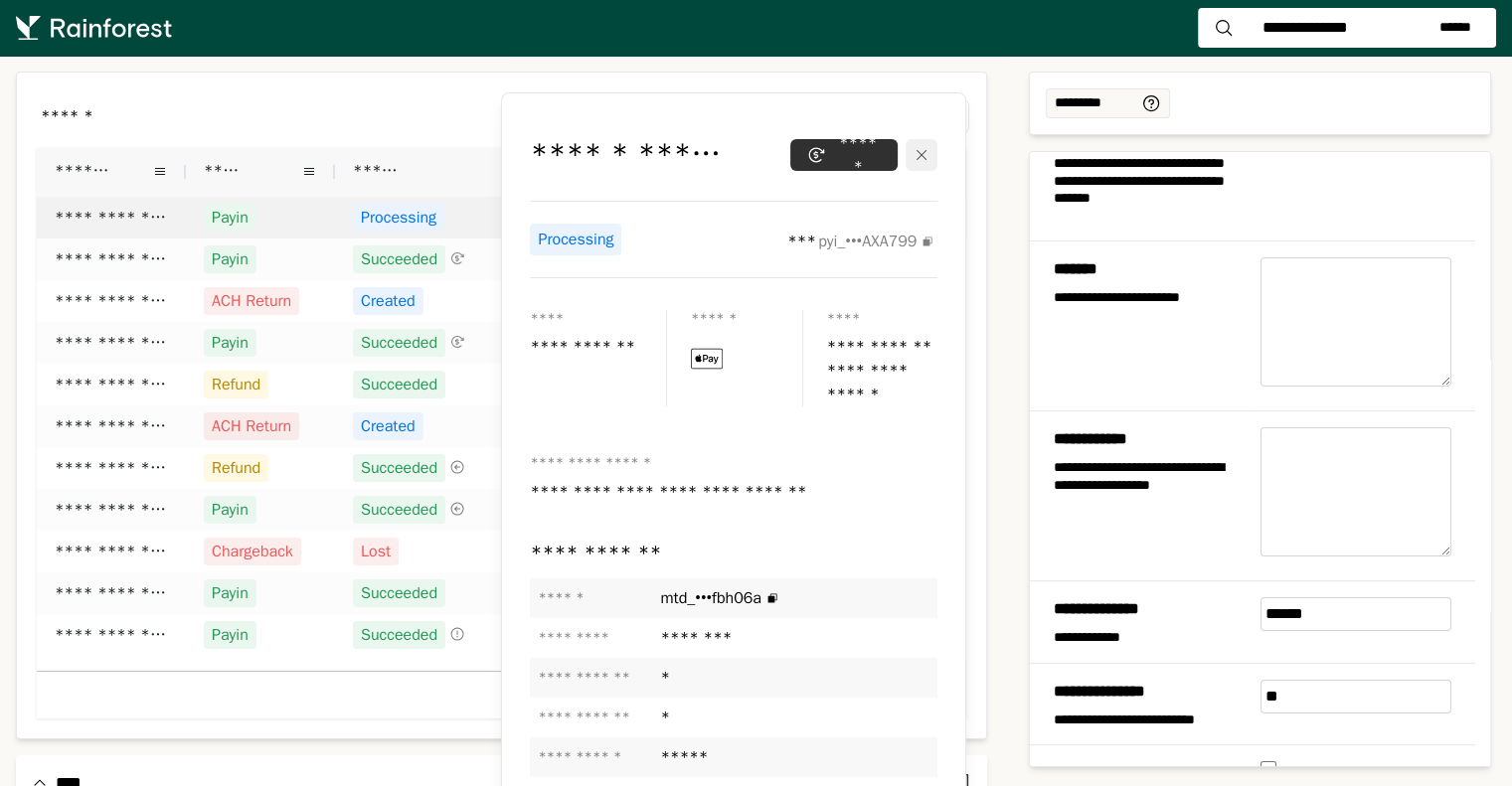 click on "******" at bounding box center (860, 155) 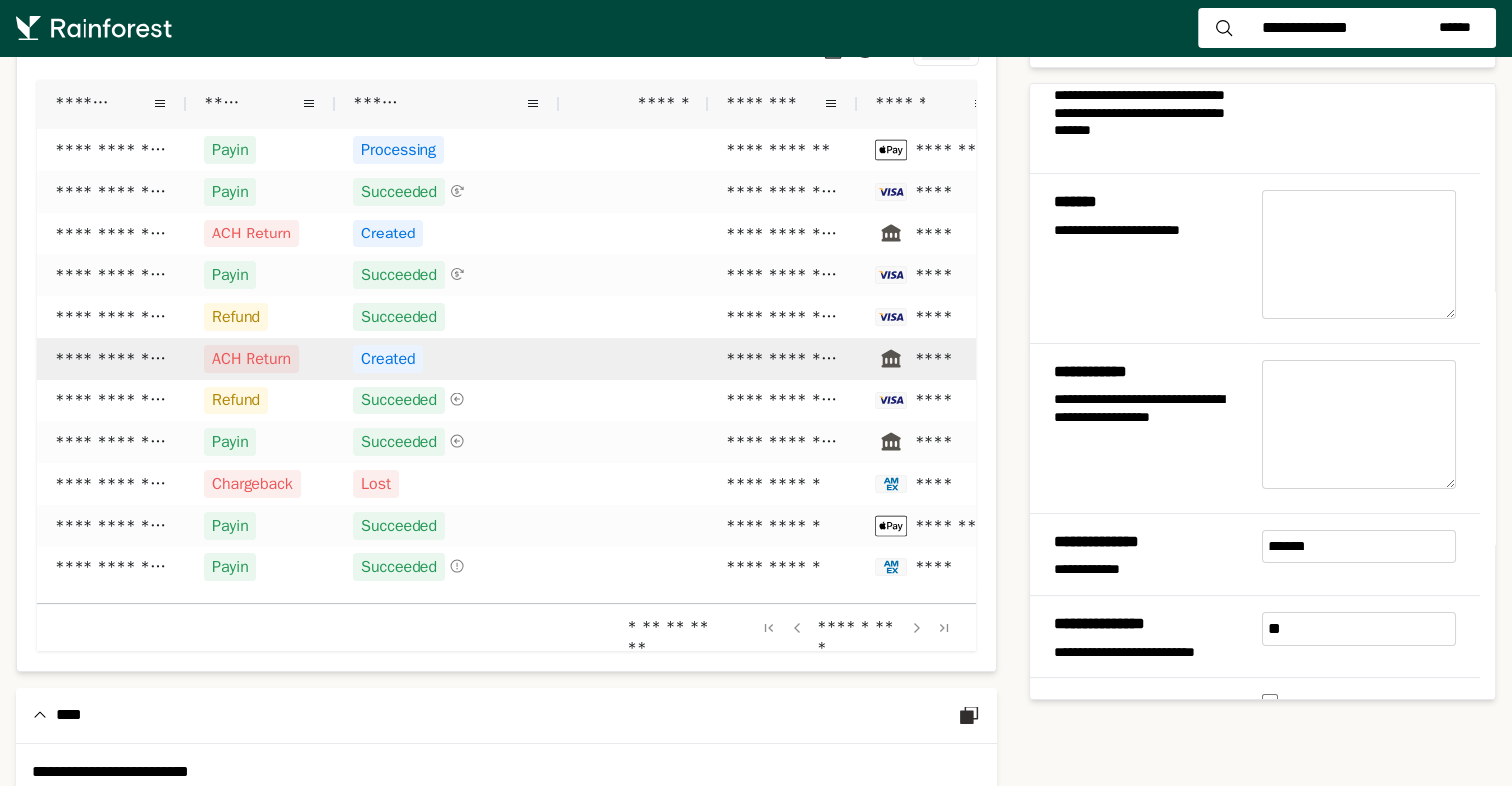 scroll, scrollTop: 0, scrollLeft: 0, axis: both 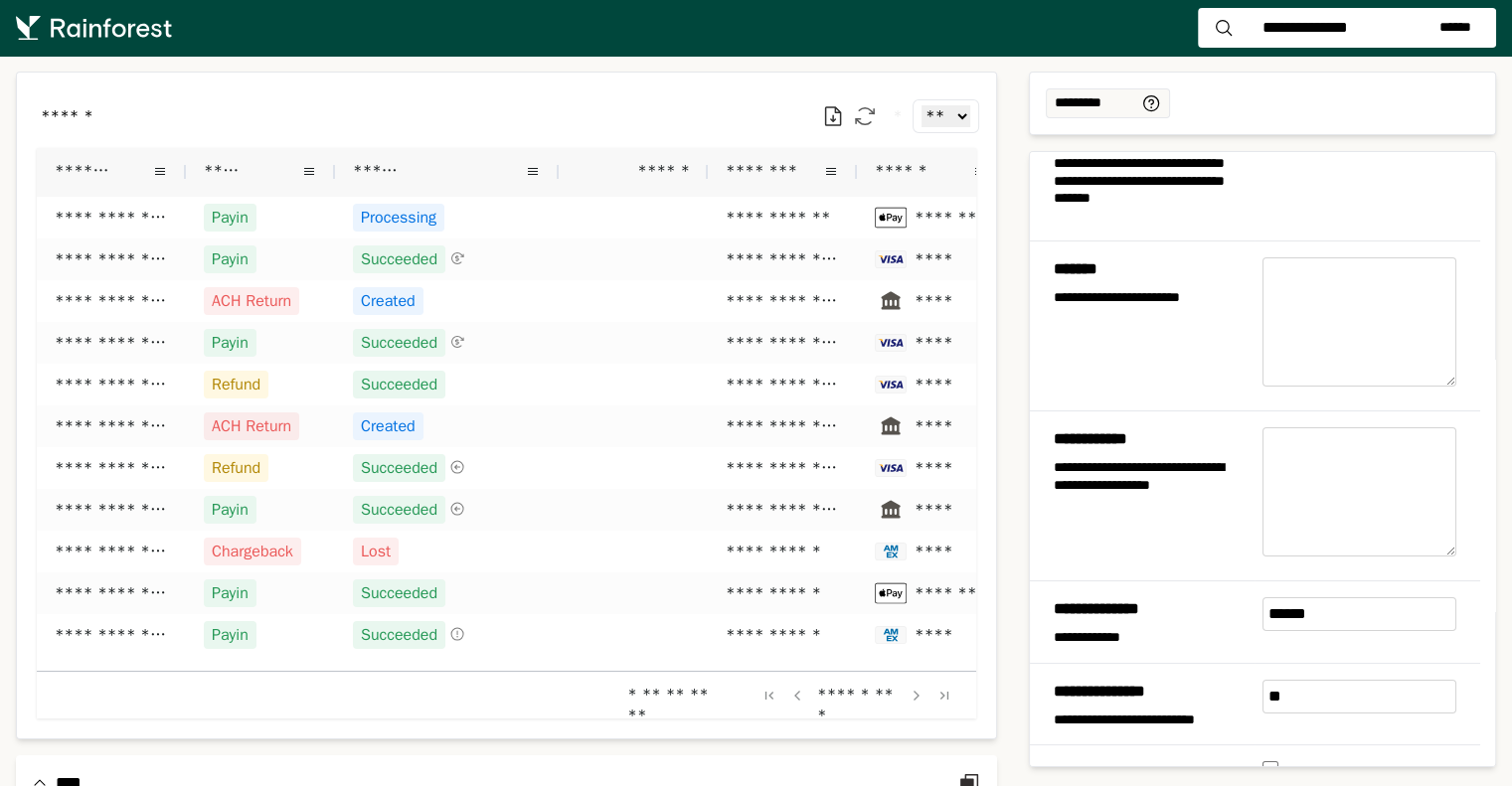 click 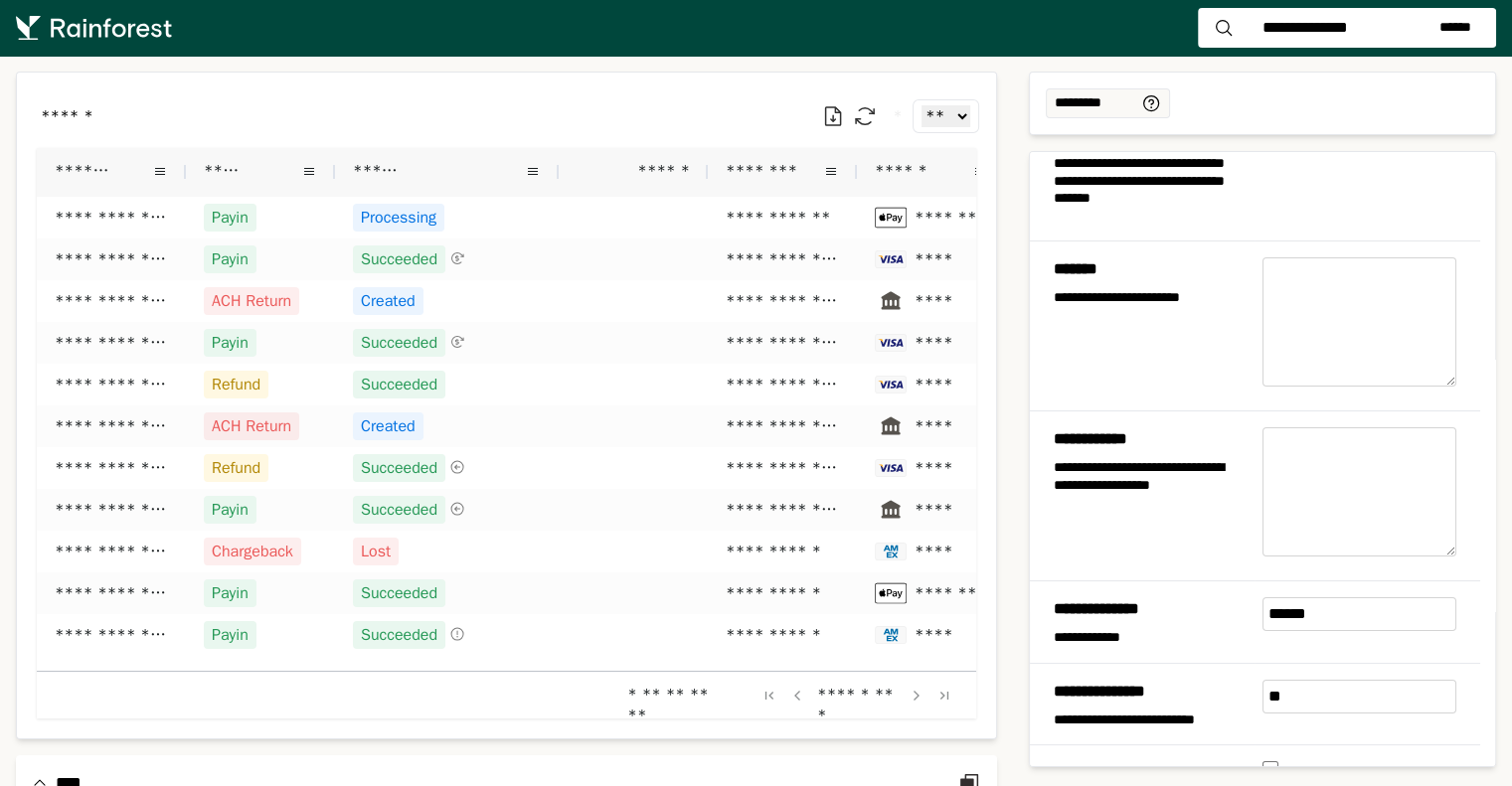 click on "** ** ** ***" at bounding box center [945, 116] 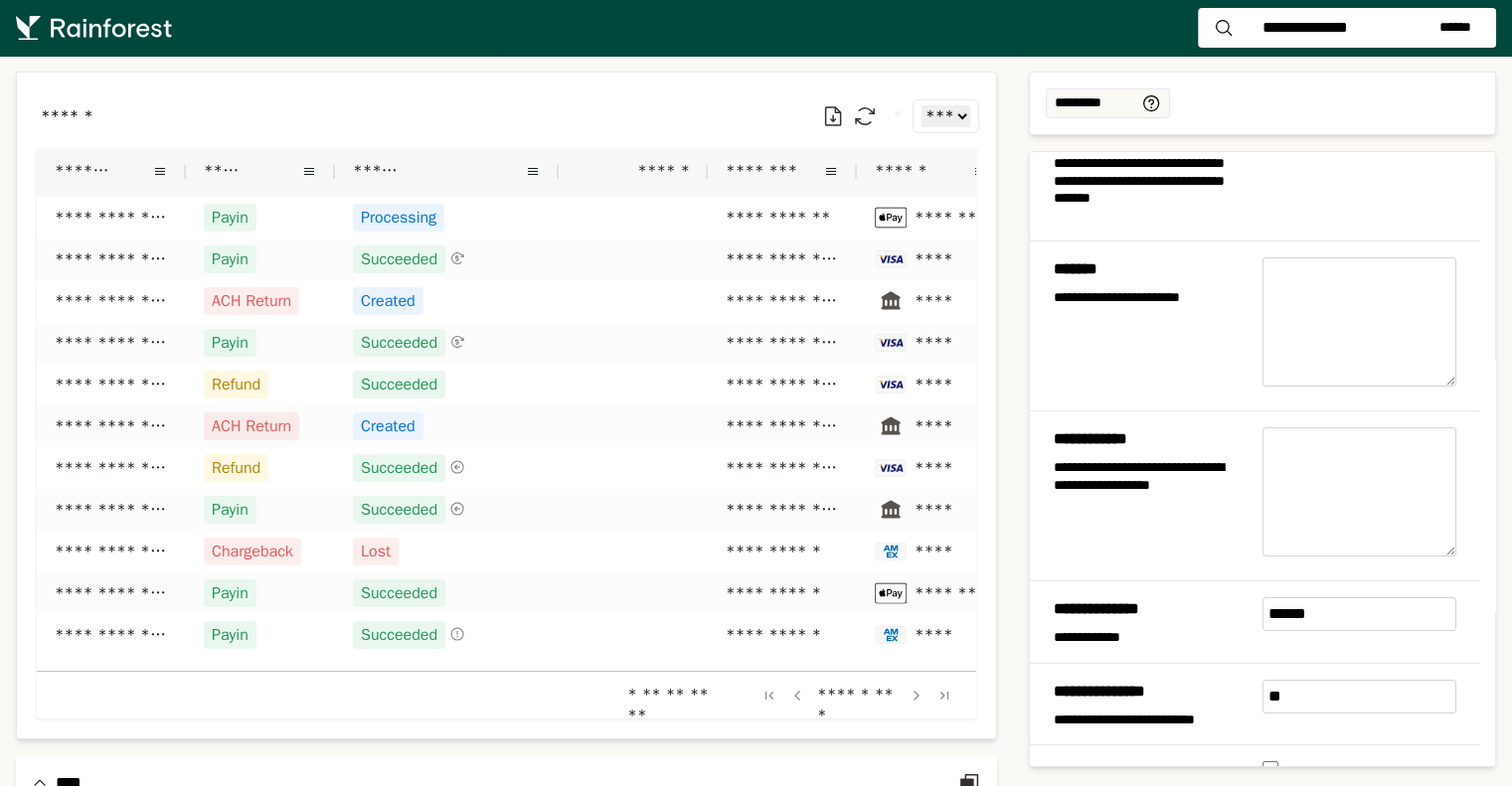 click on "** ** ** ***" at bounding box center (945, 116) 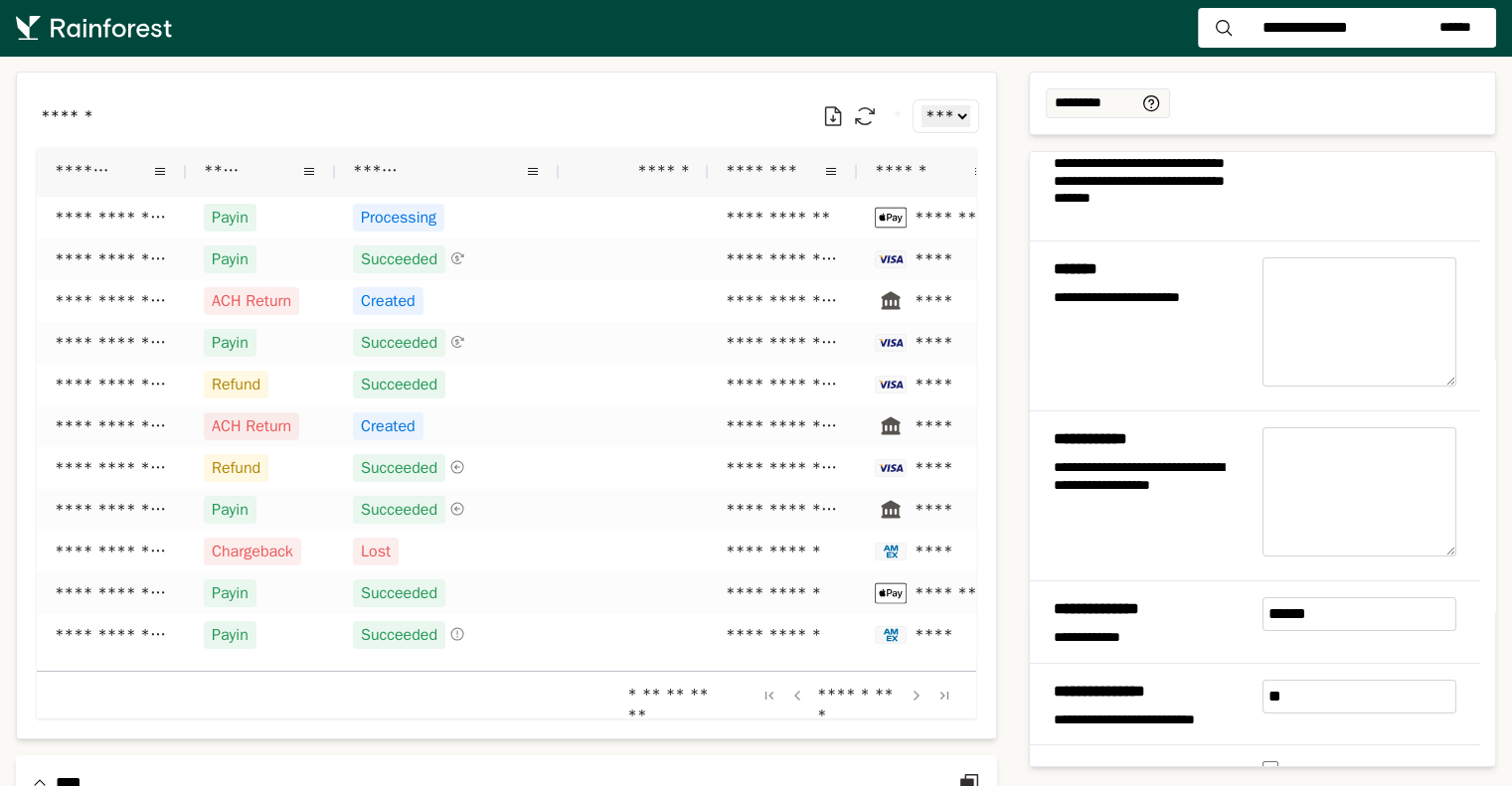 scroll, scrollTop: 0, scrollLeft: 9, axis: horizontal 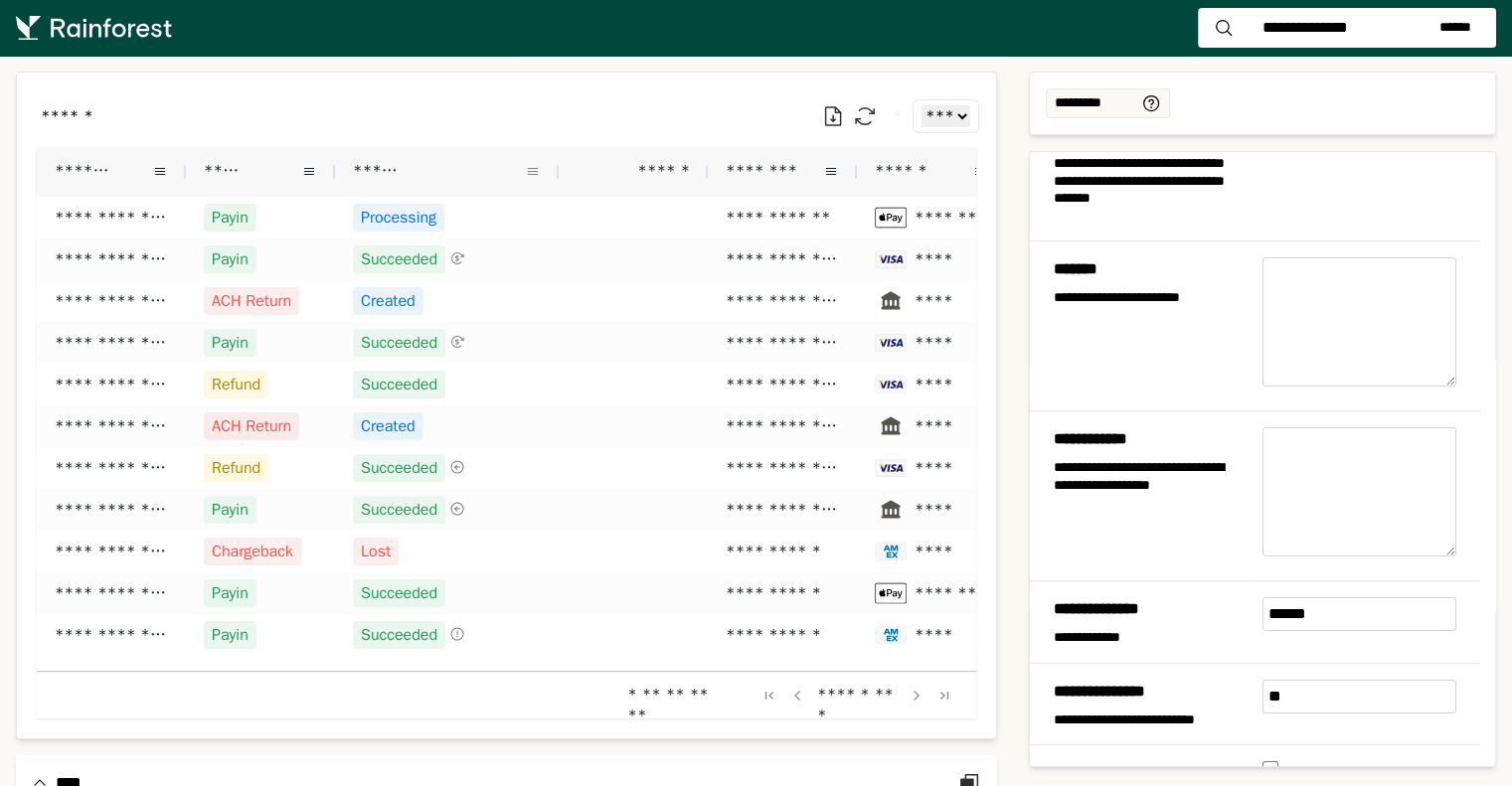 click at bounding box center [533, 172] 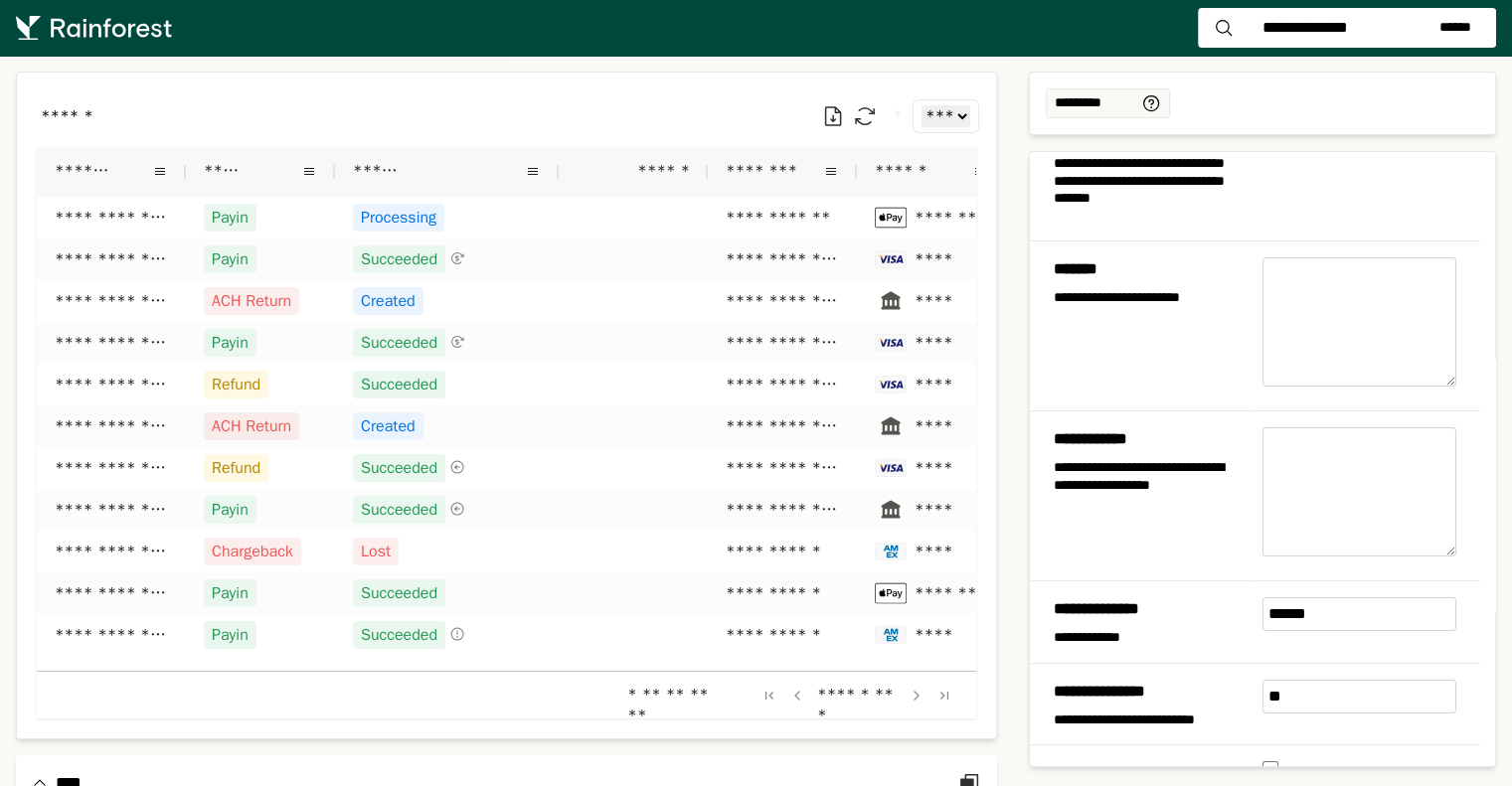 click on "****** * ** ** ** ***" at bounding box center (506, 116) 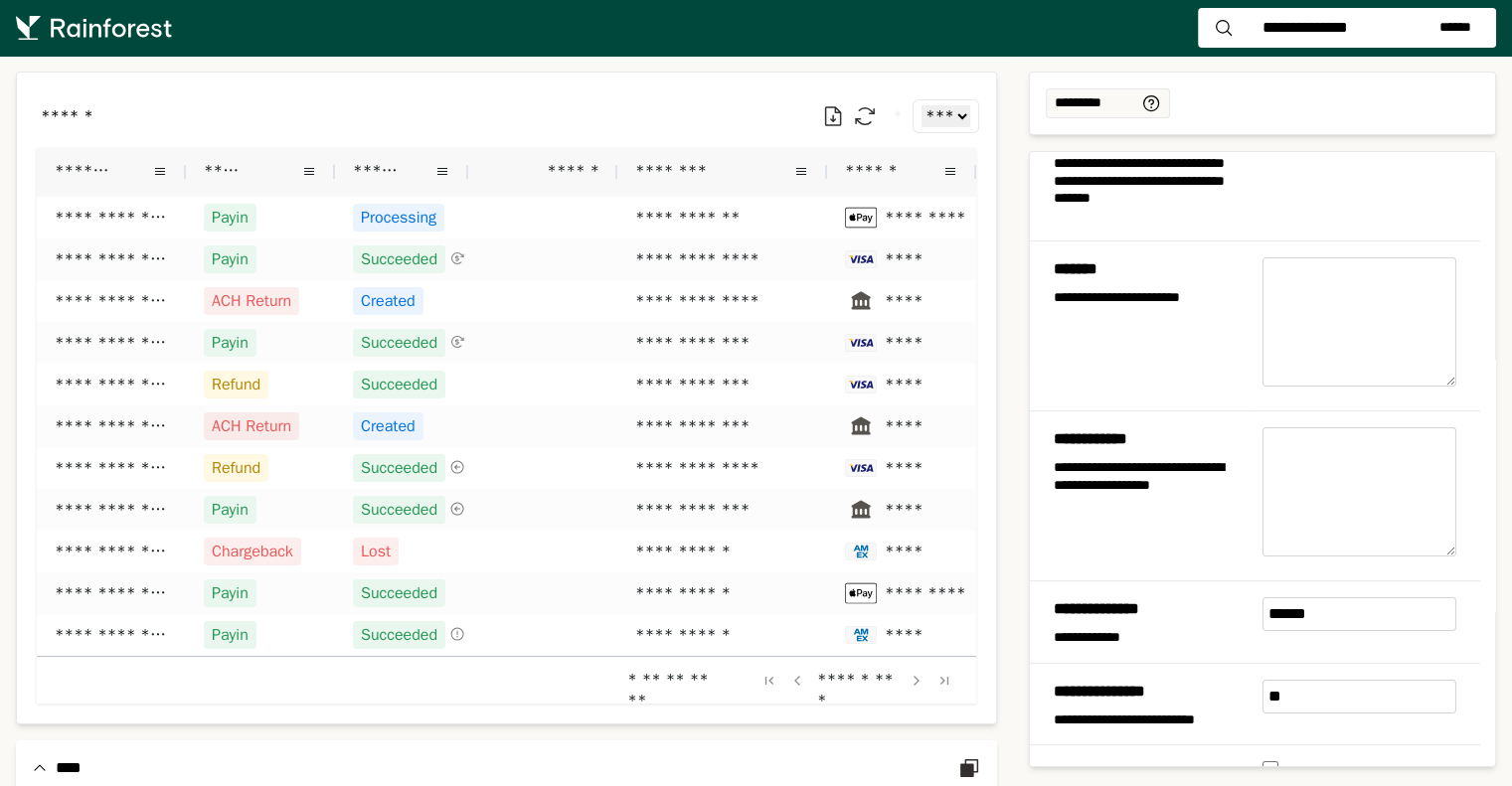 drag, startPoint x: 558, startPoint y: 167, endPoint x: 467, endPoint y: 180, distance: 91.92388 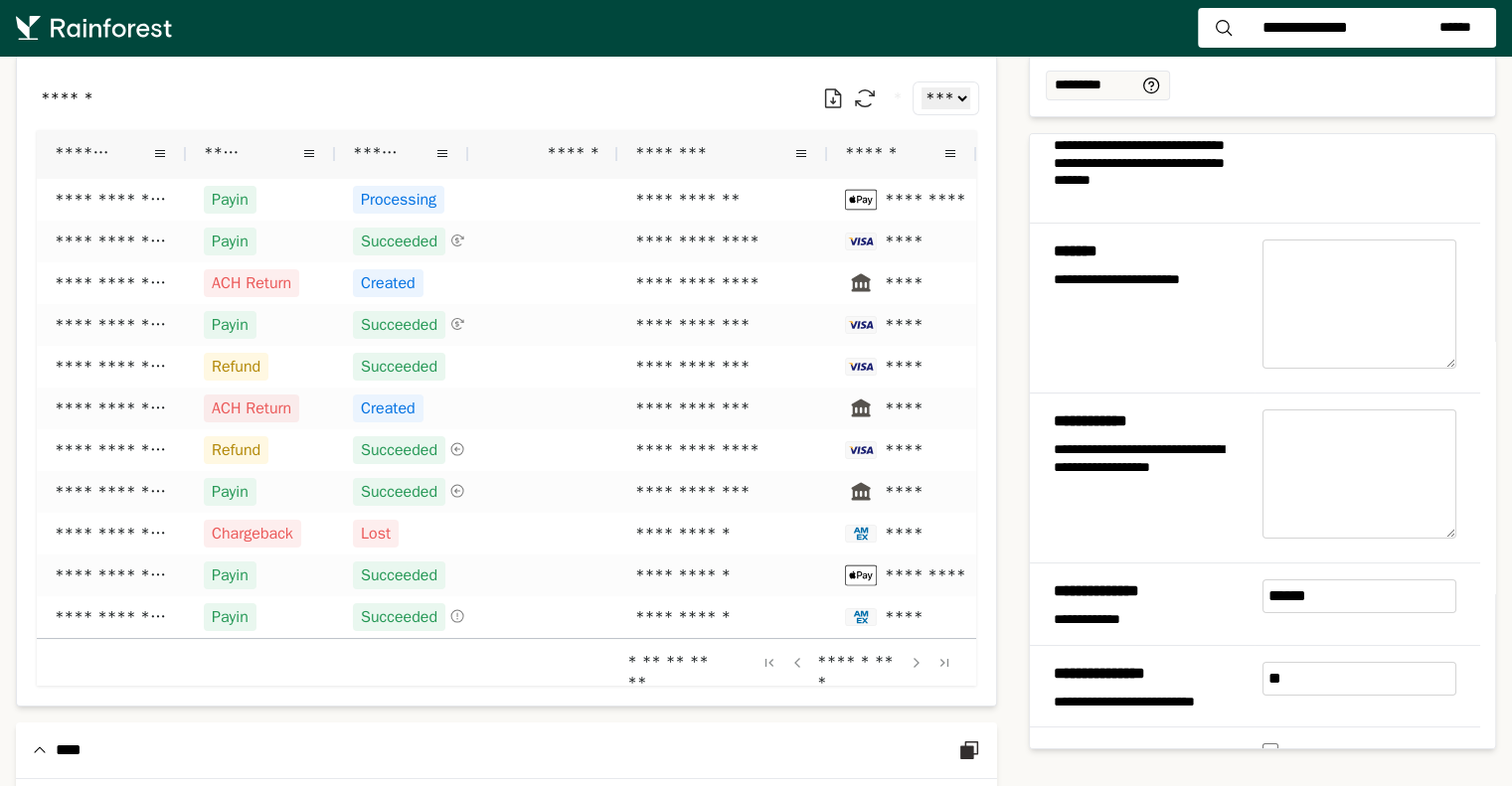 scroll, scrollTop: 0, scrollLeft: 0, axis: both 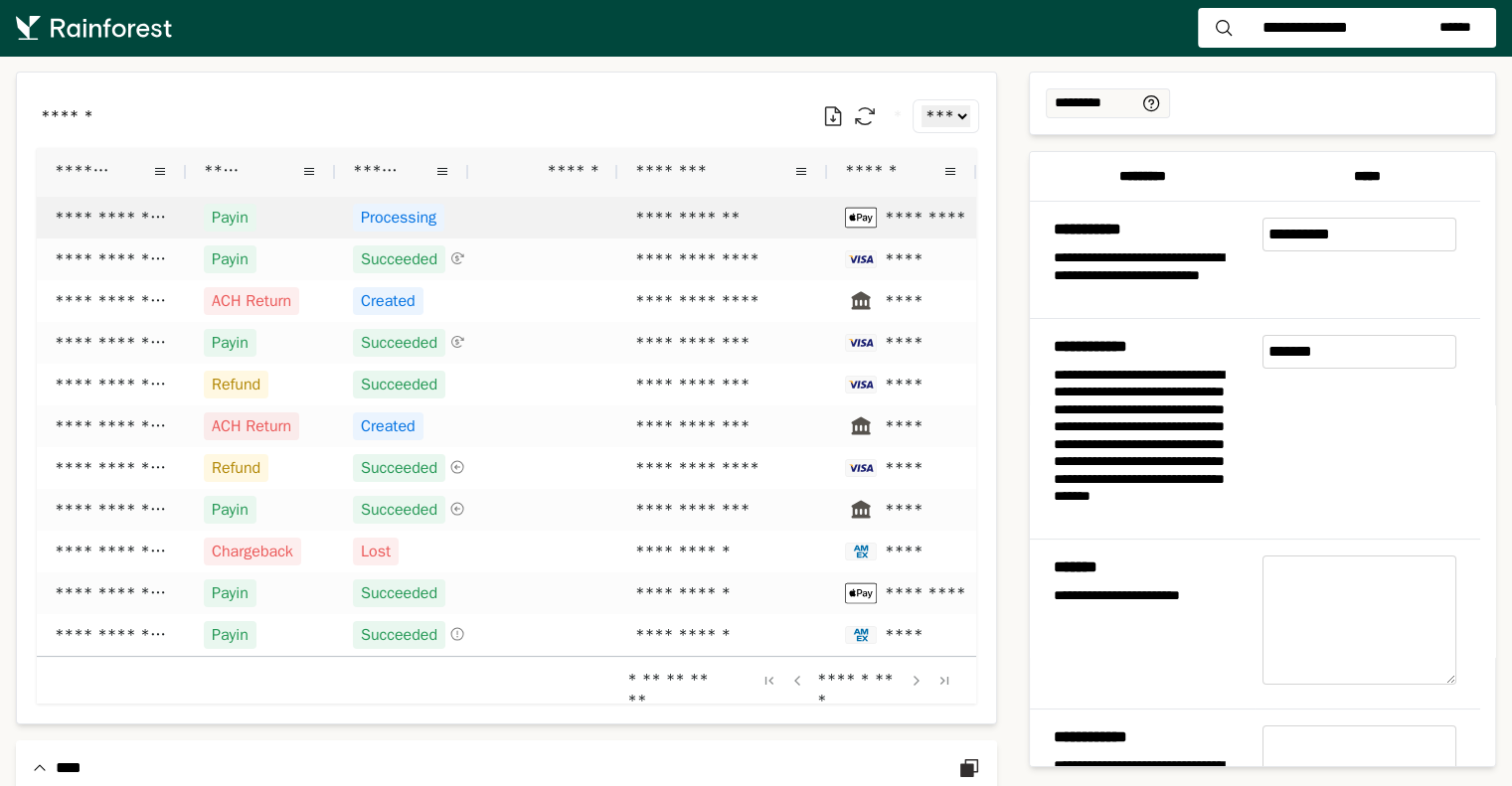 click on "**********" at bounding box center (722, 218) 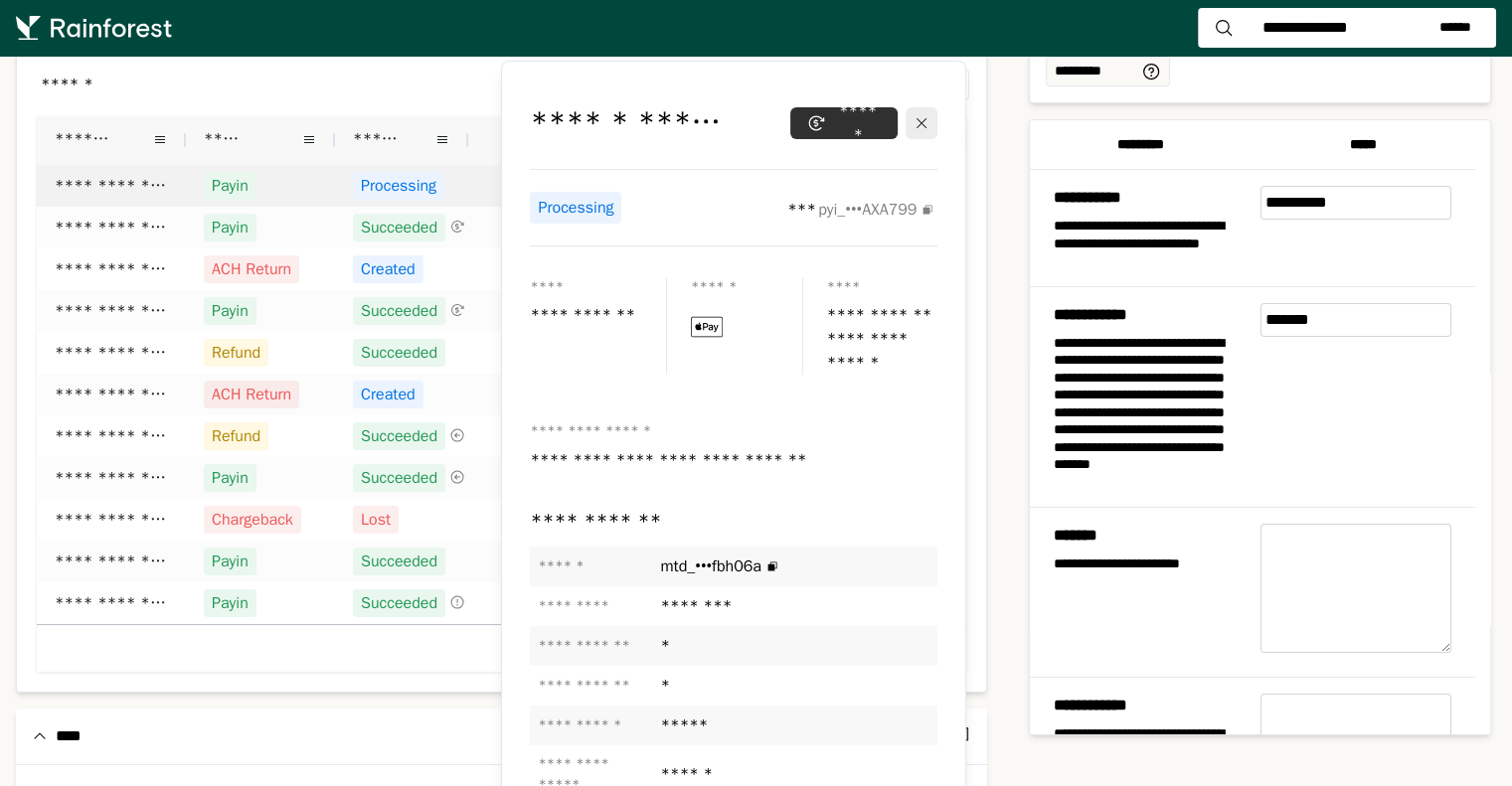 scroll, scrollTop: 48, scrollLeft: 0, axis: vertical 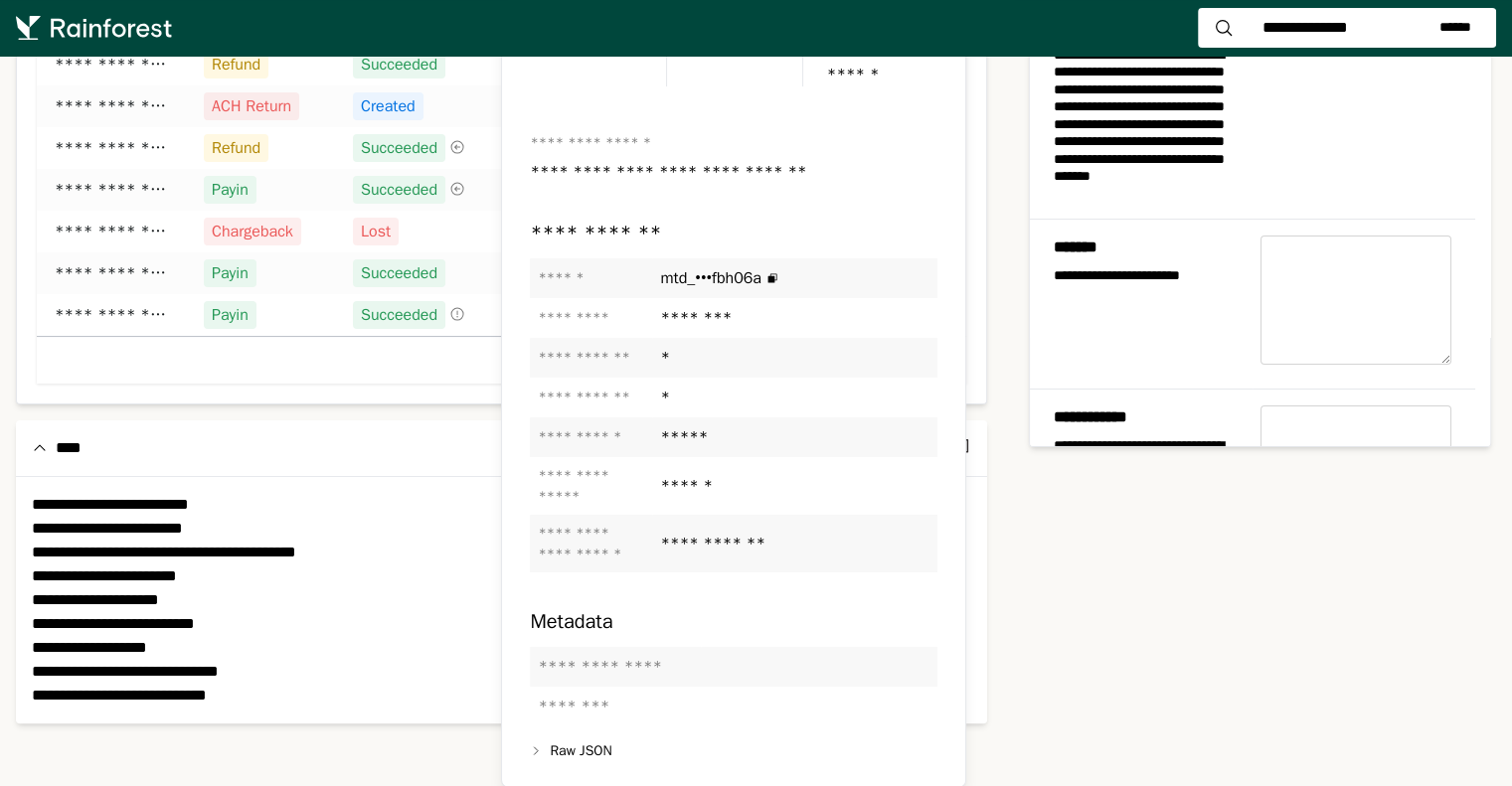 click 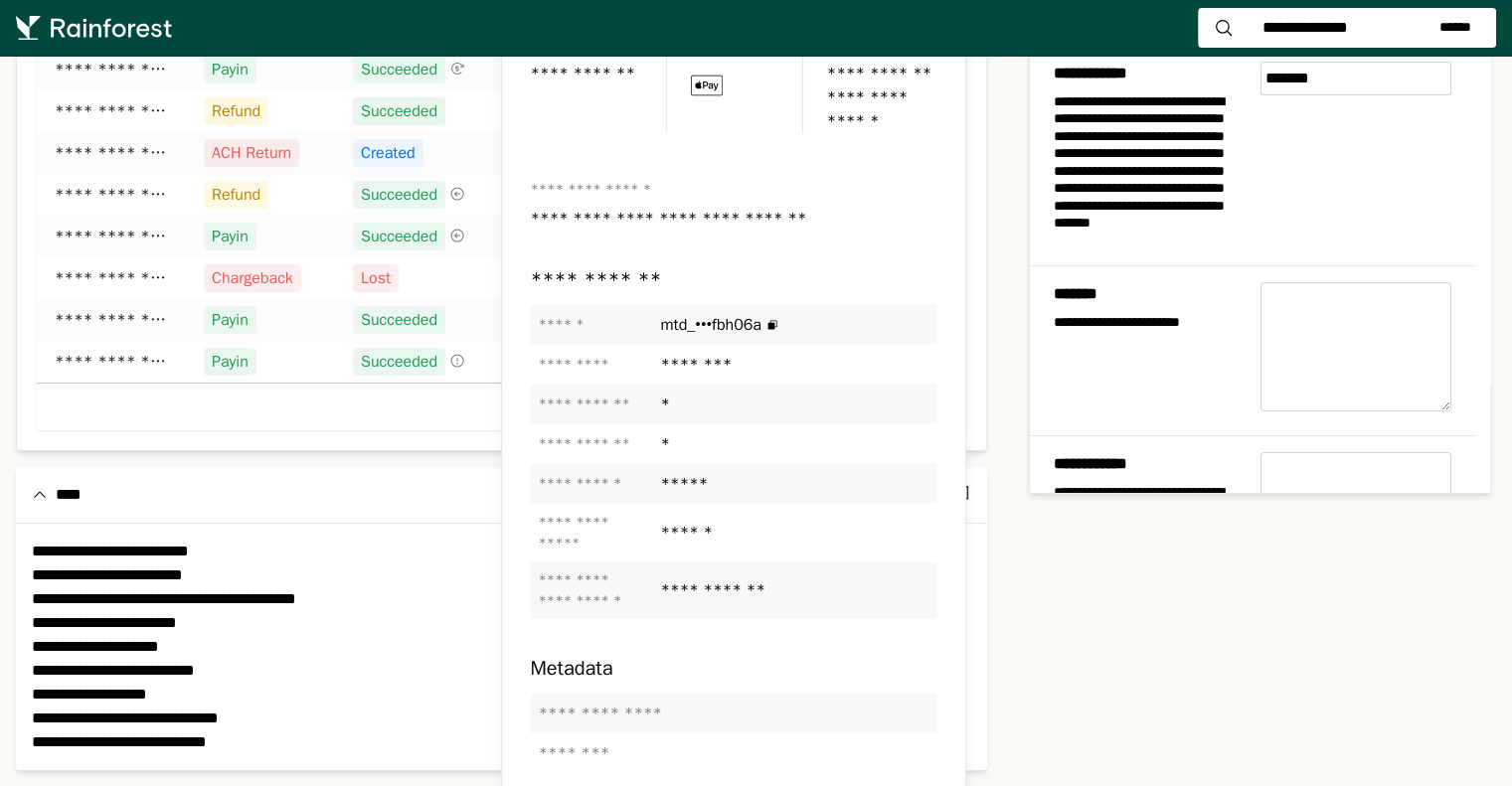 scroll, scrollTop: 0, scrollLeft: 0, axis: both 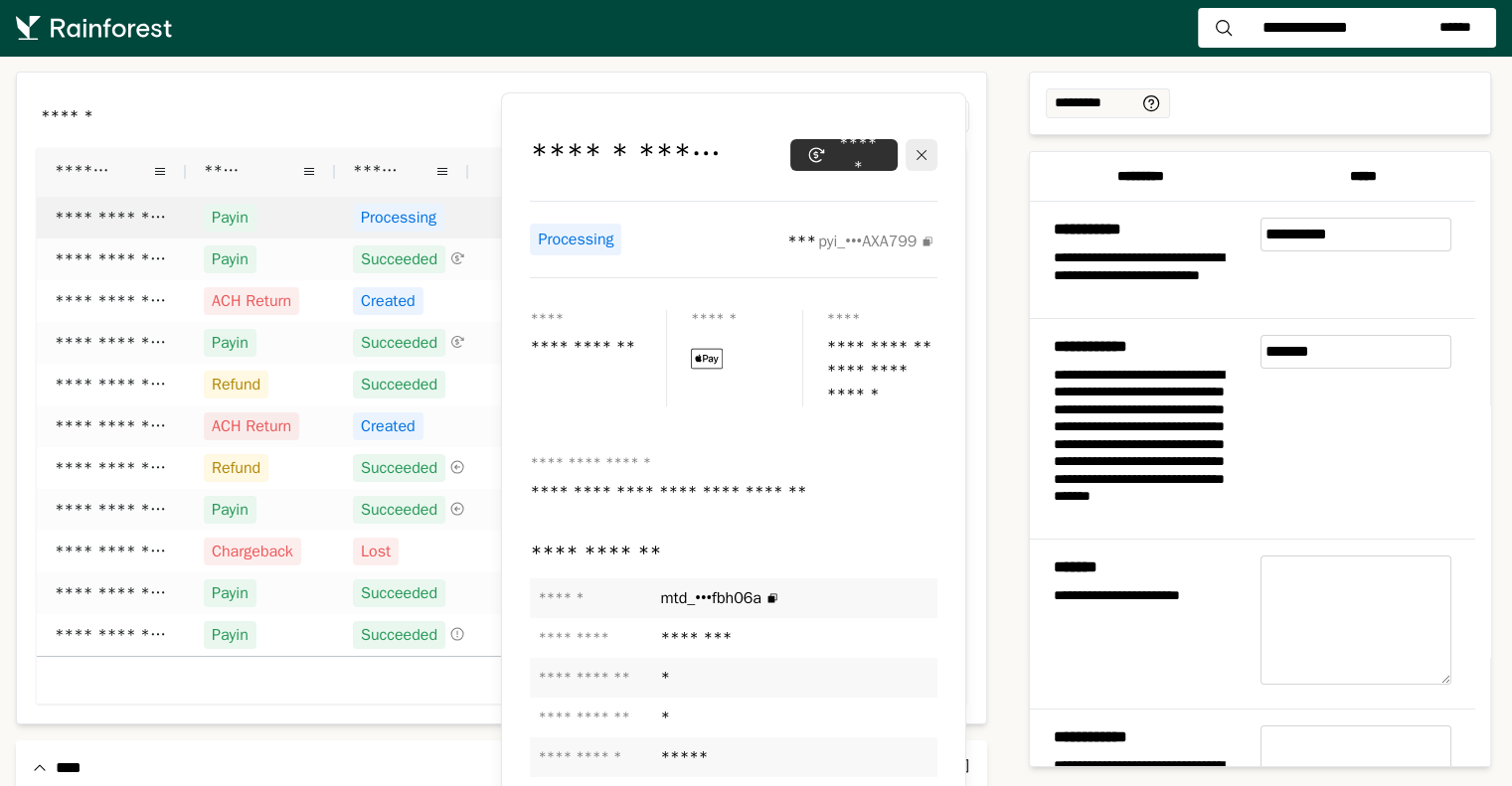 click at bounding box center (1356, 620) 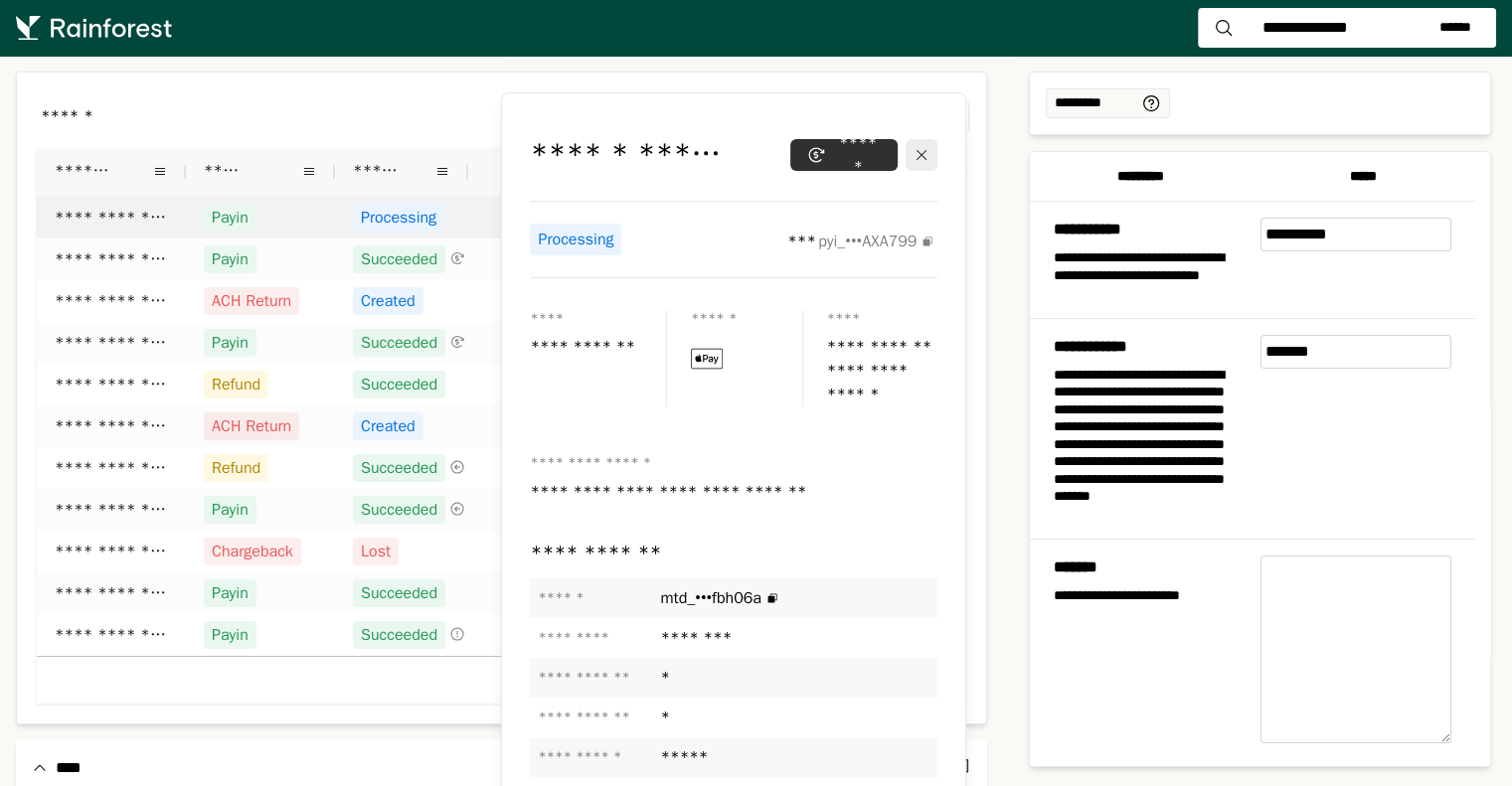 scroll, scrollTop: 303, scrollLeft: 0, axis: vertical 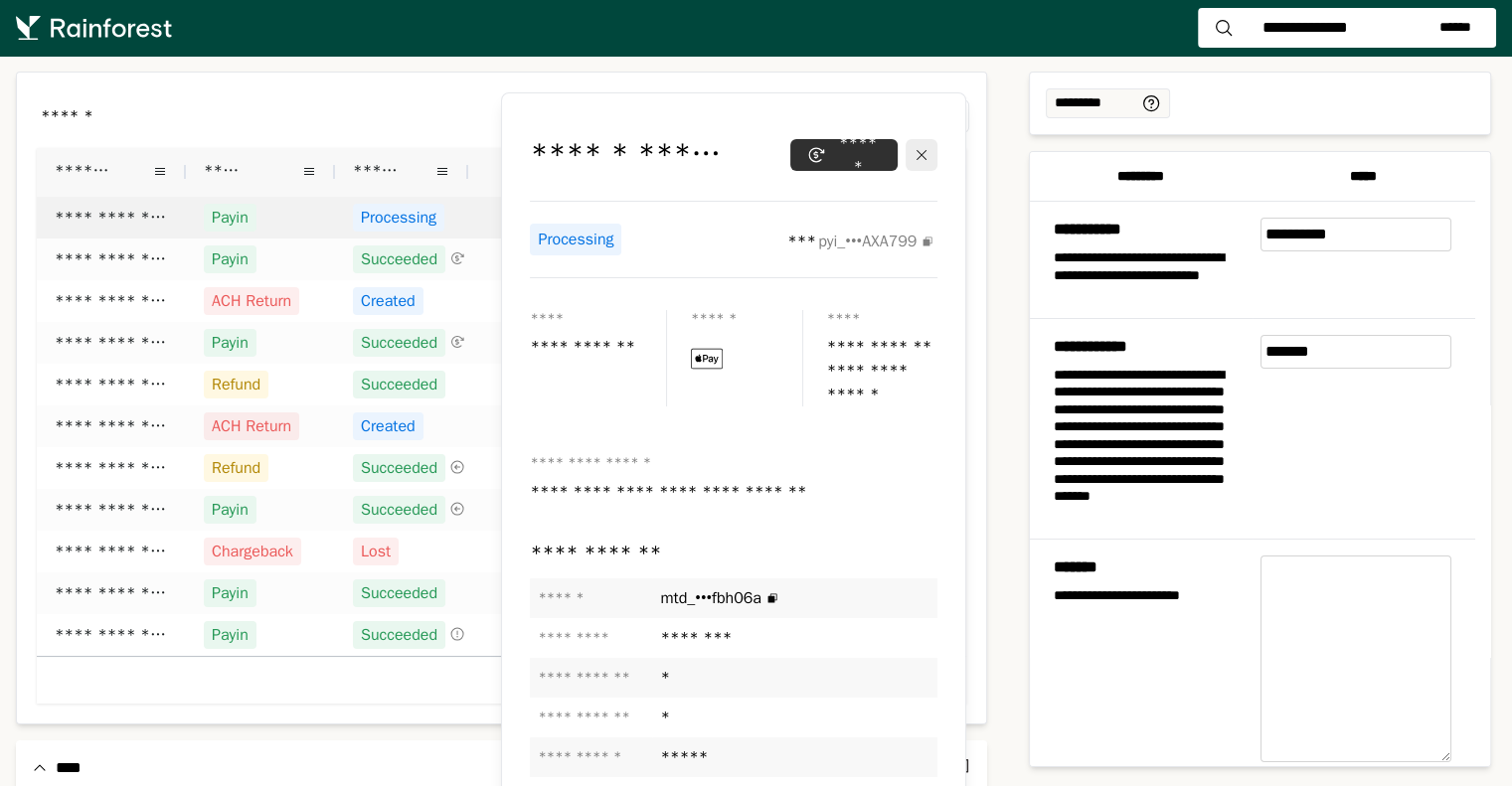 drag, startPoint x: 1438, startPoint y: 672, endPoint x: 1459, endPoint y: 740, distance: 71.16881 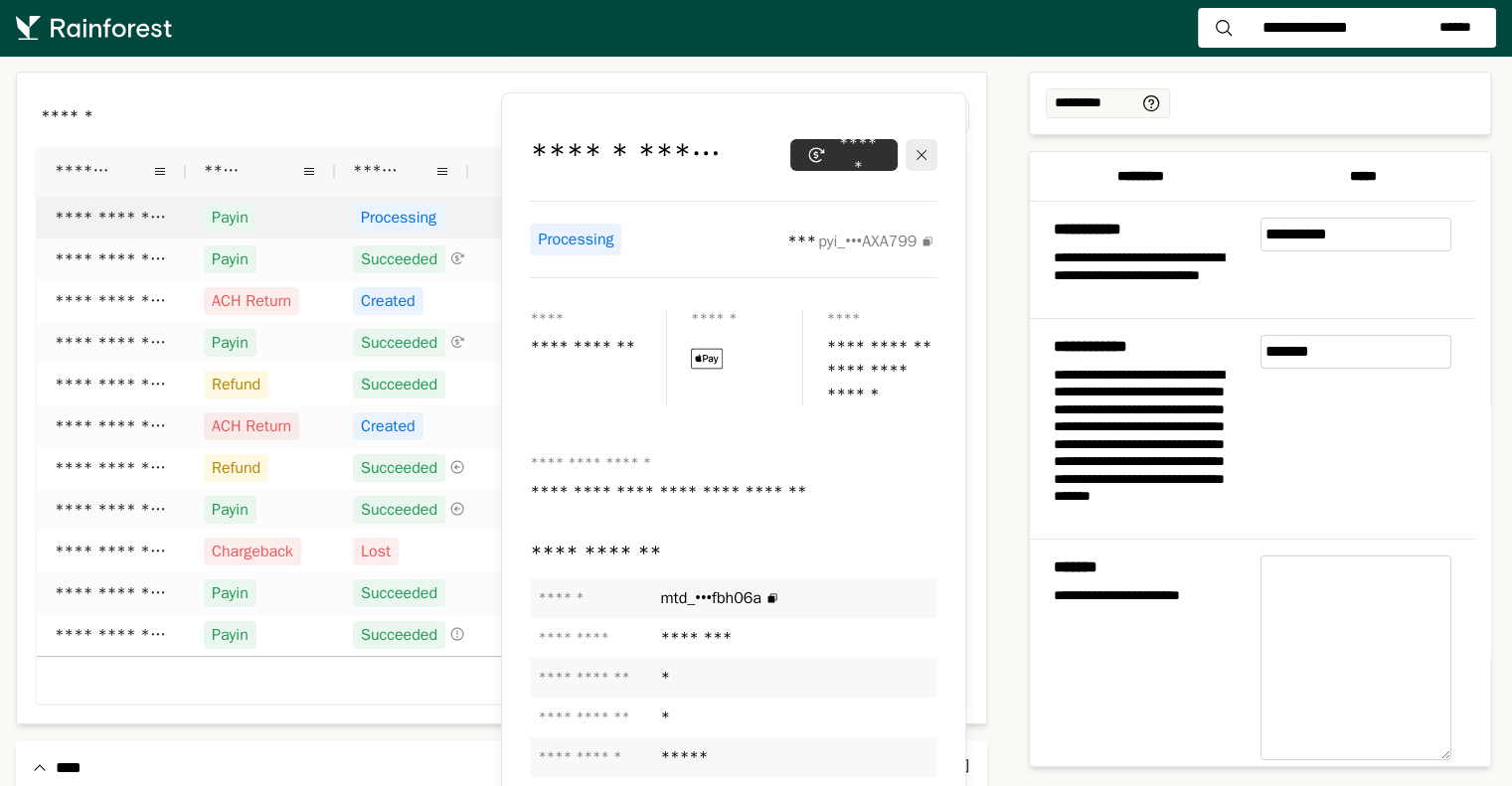 drag, startPoint x: 1308, startPoint y: 700, endPoint x: 1408, endPoint y: 695, distance: 100.12492 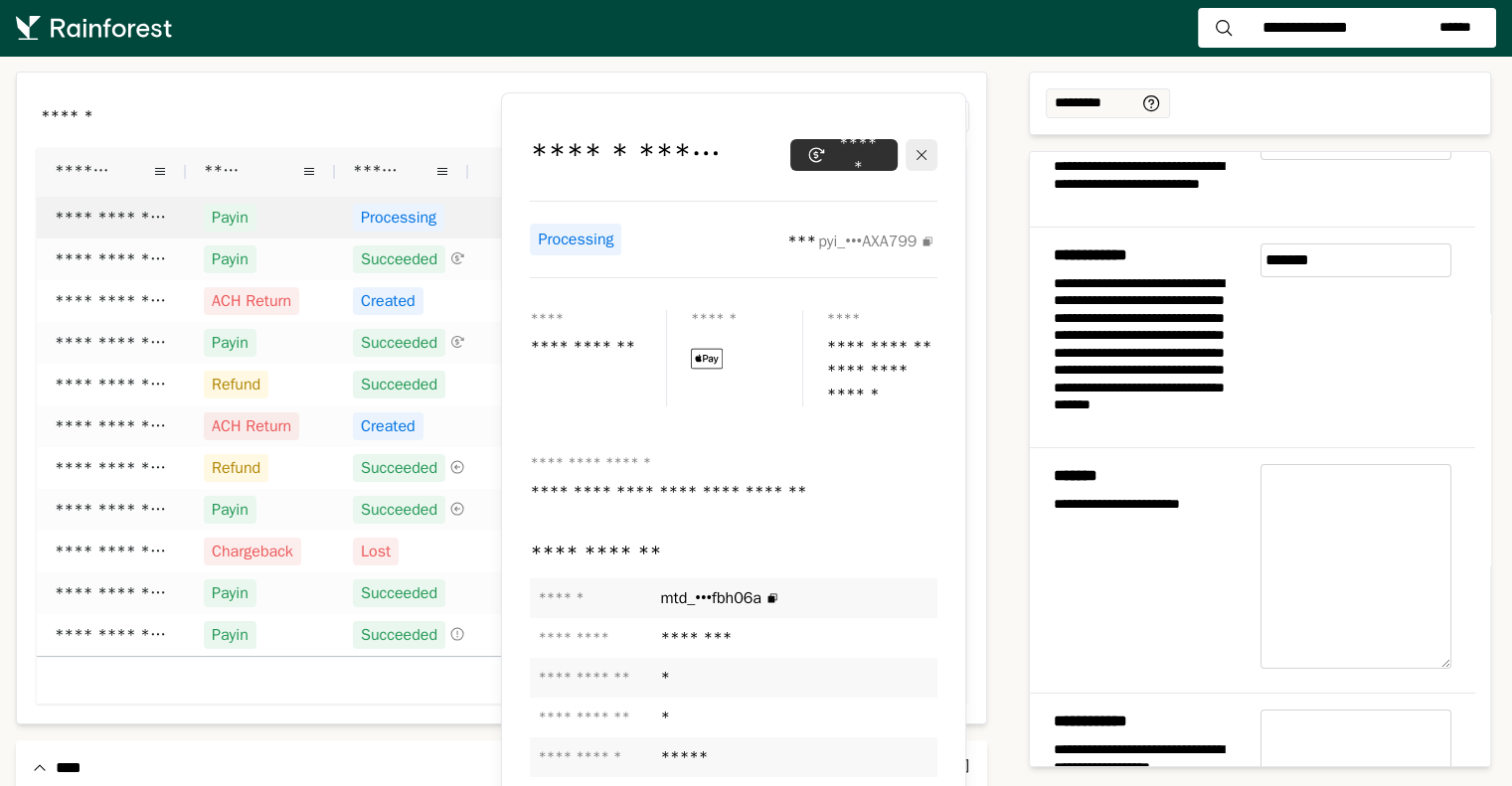 scroll, scrollTop: 298, scrollLeft: 0, axis: vertical 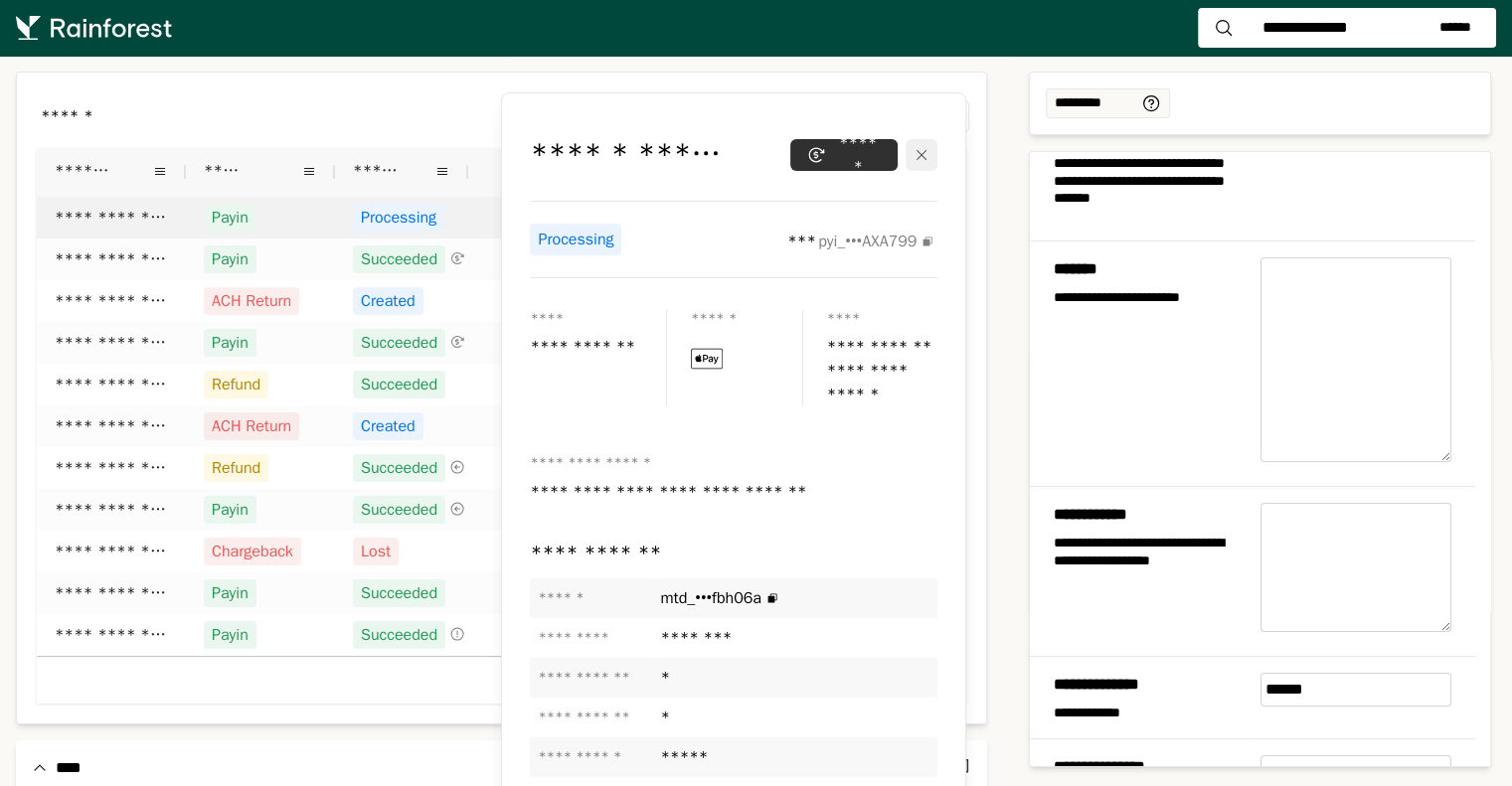 click 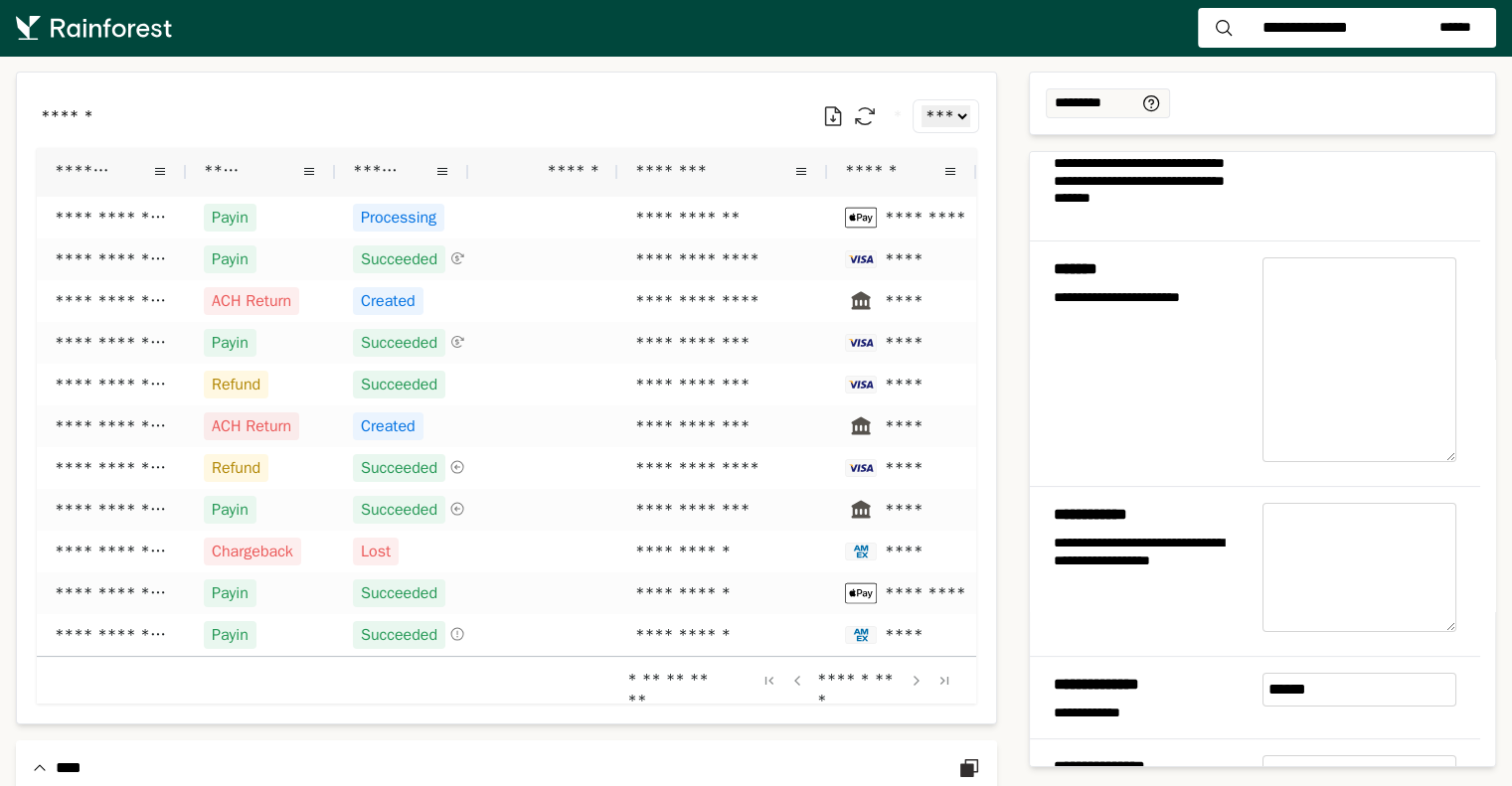 click on "**********" at bounding box center (1305, 28) 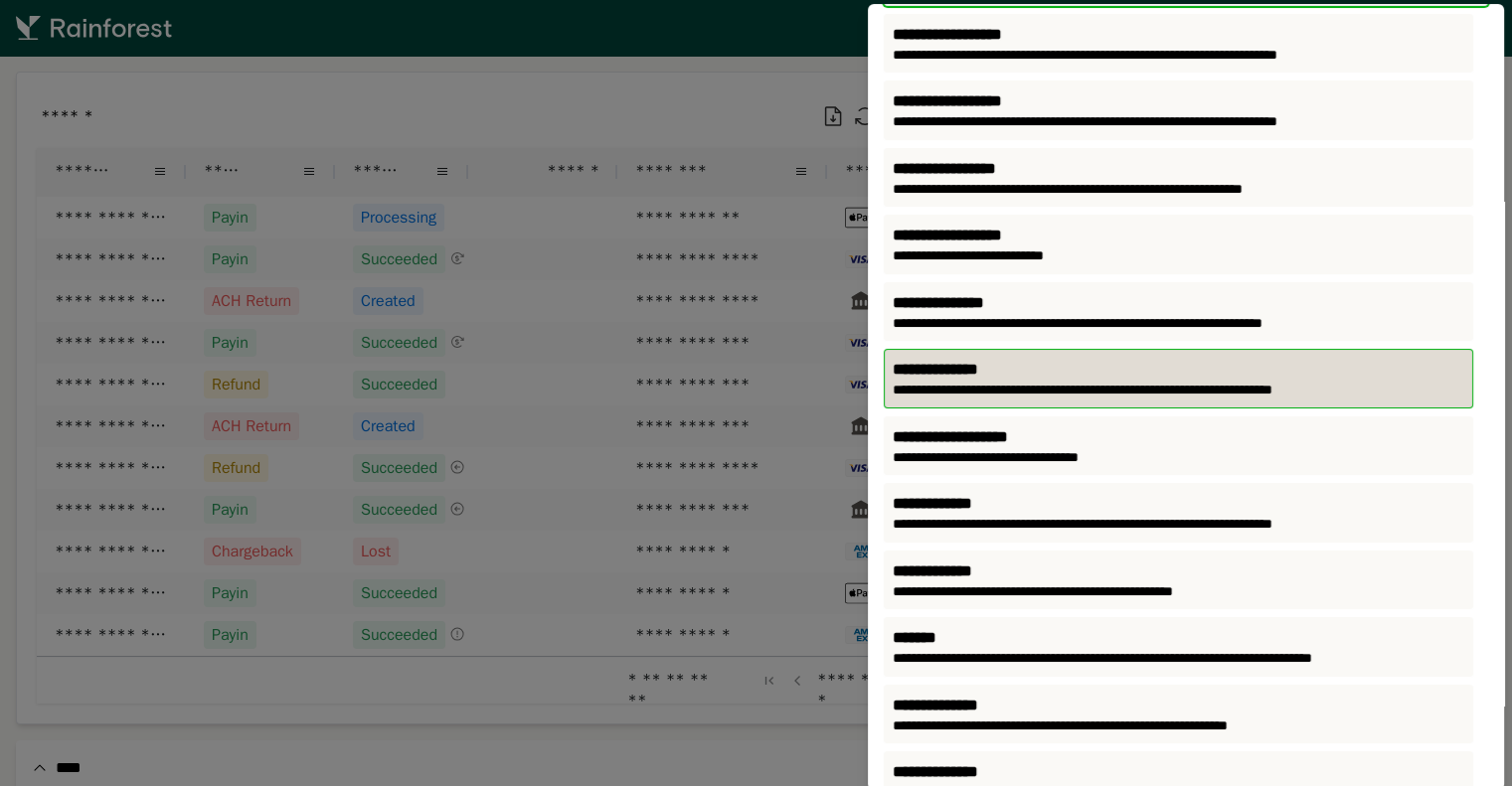 scroll, scrollTop: 86, scrollLeft: 0, axis: vertical 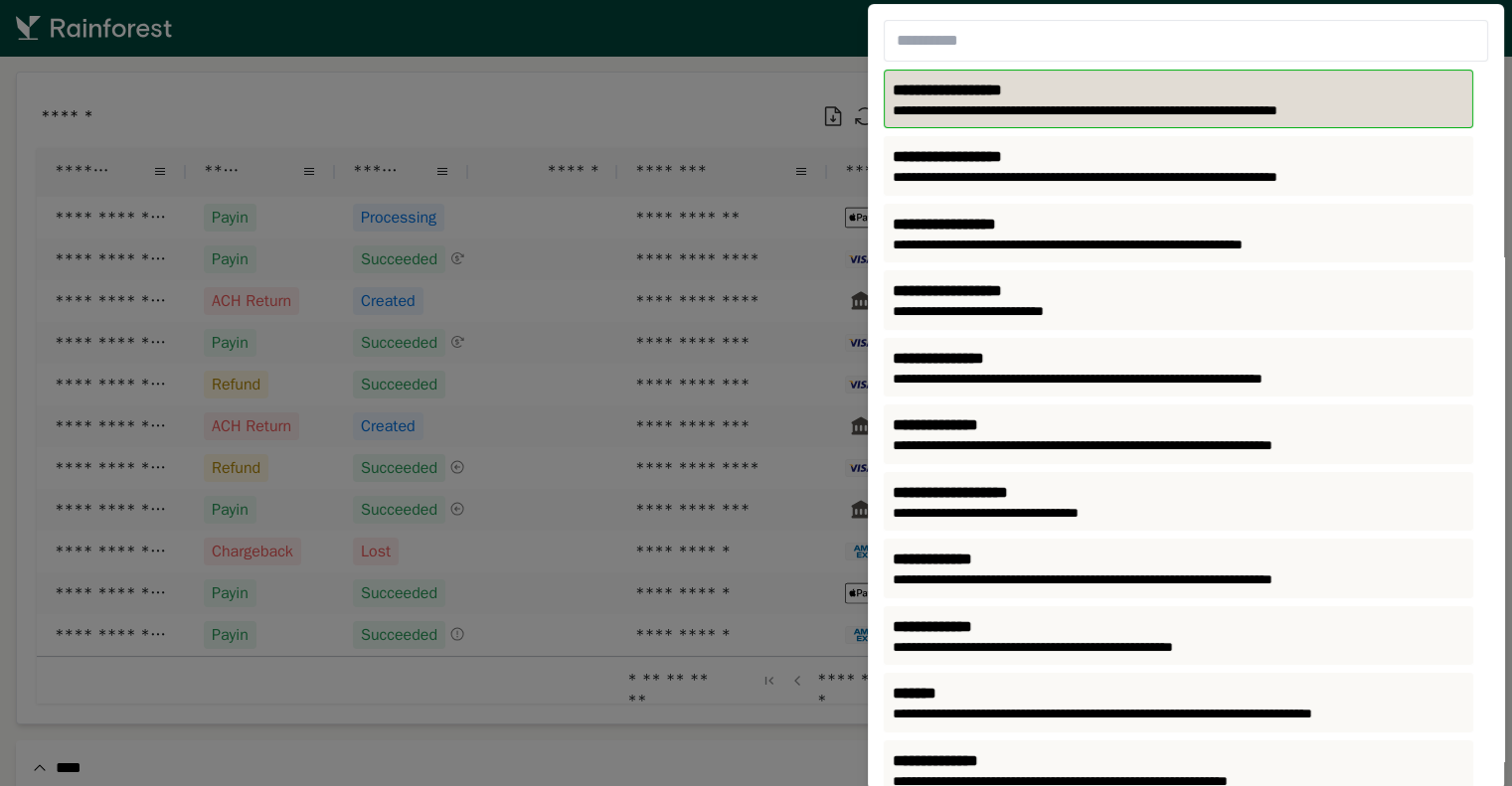 click on "**********" at bounding box center [1186, 396] 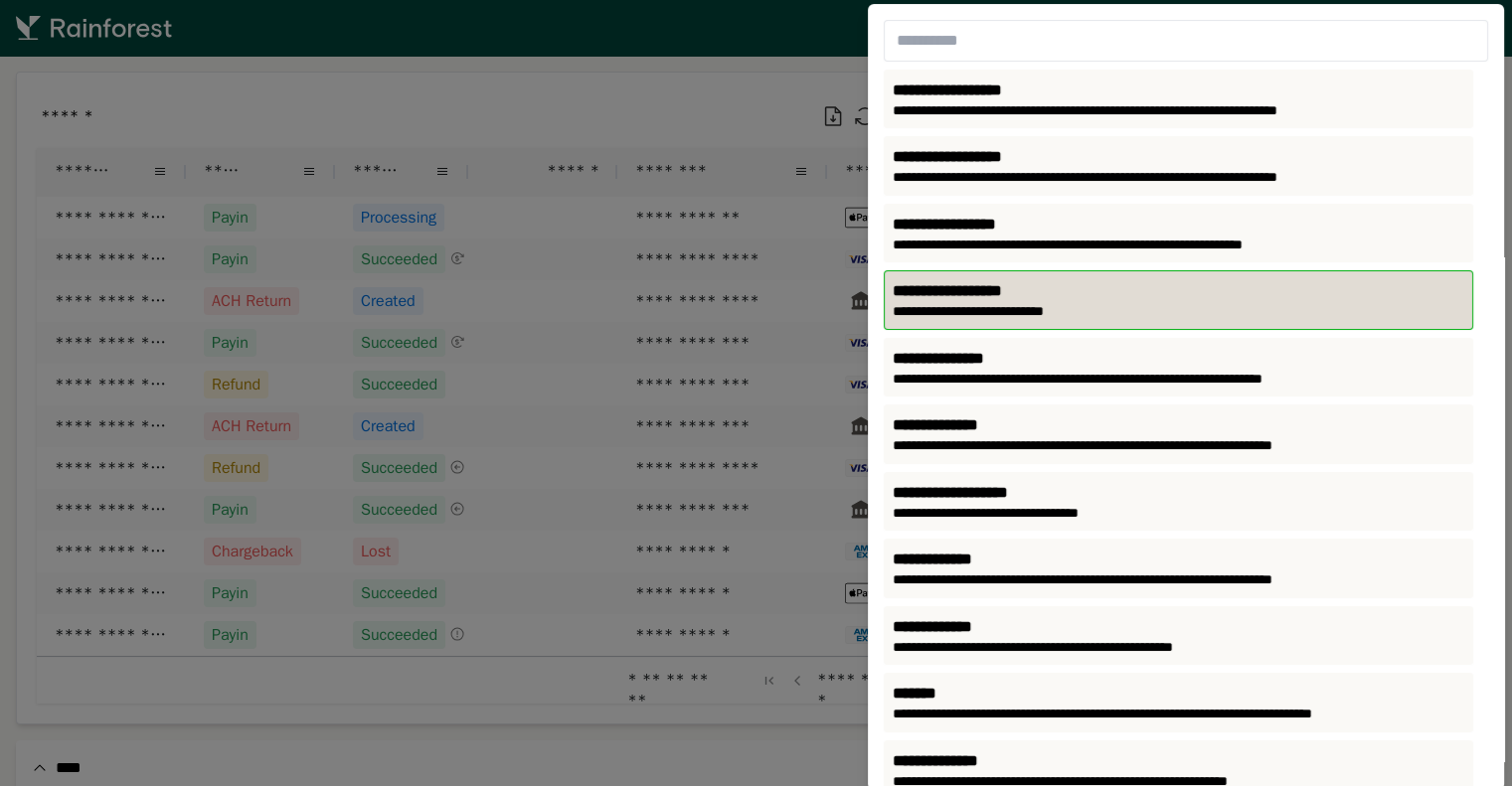 click on "**********" at bounding box center (1186, 396) 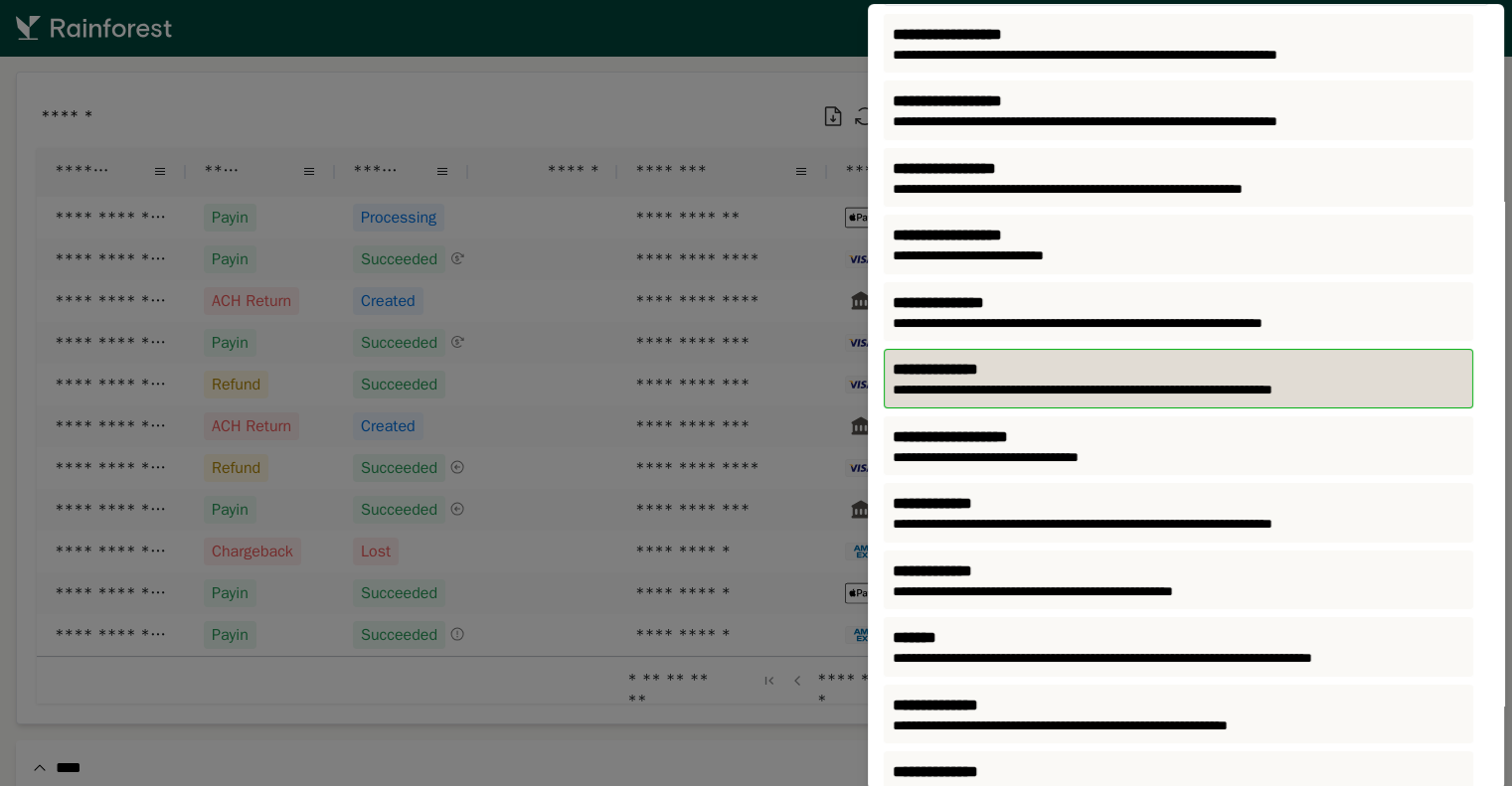 scroll, scrollTop: 86, scrollLeft: 0, axis: vertical 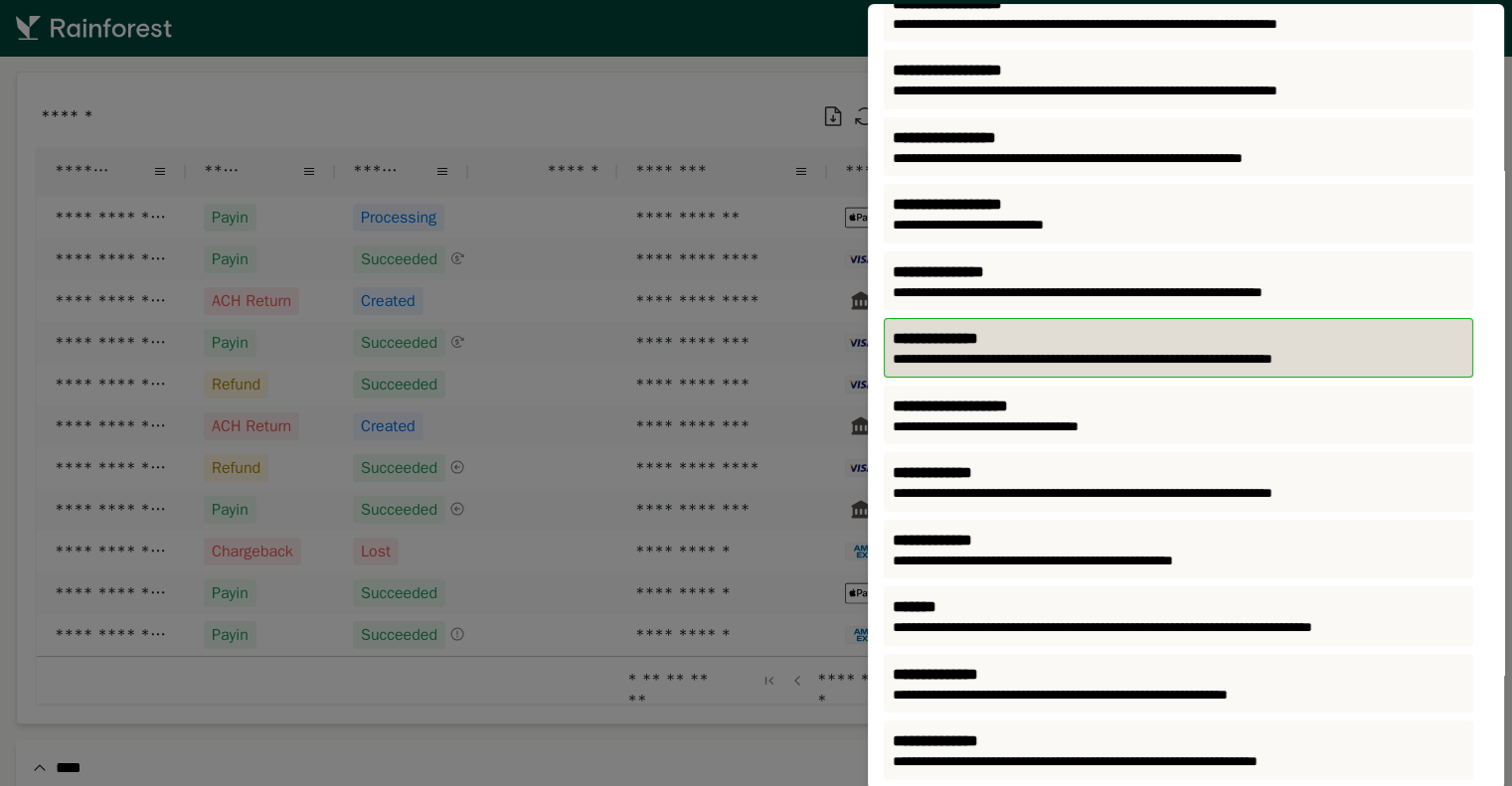 click on "**********" at bounding box center [1186, 396] 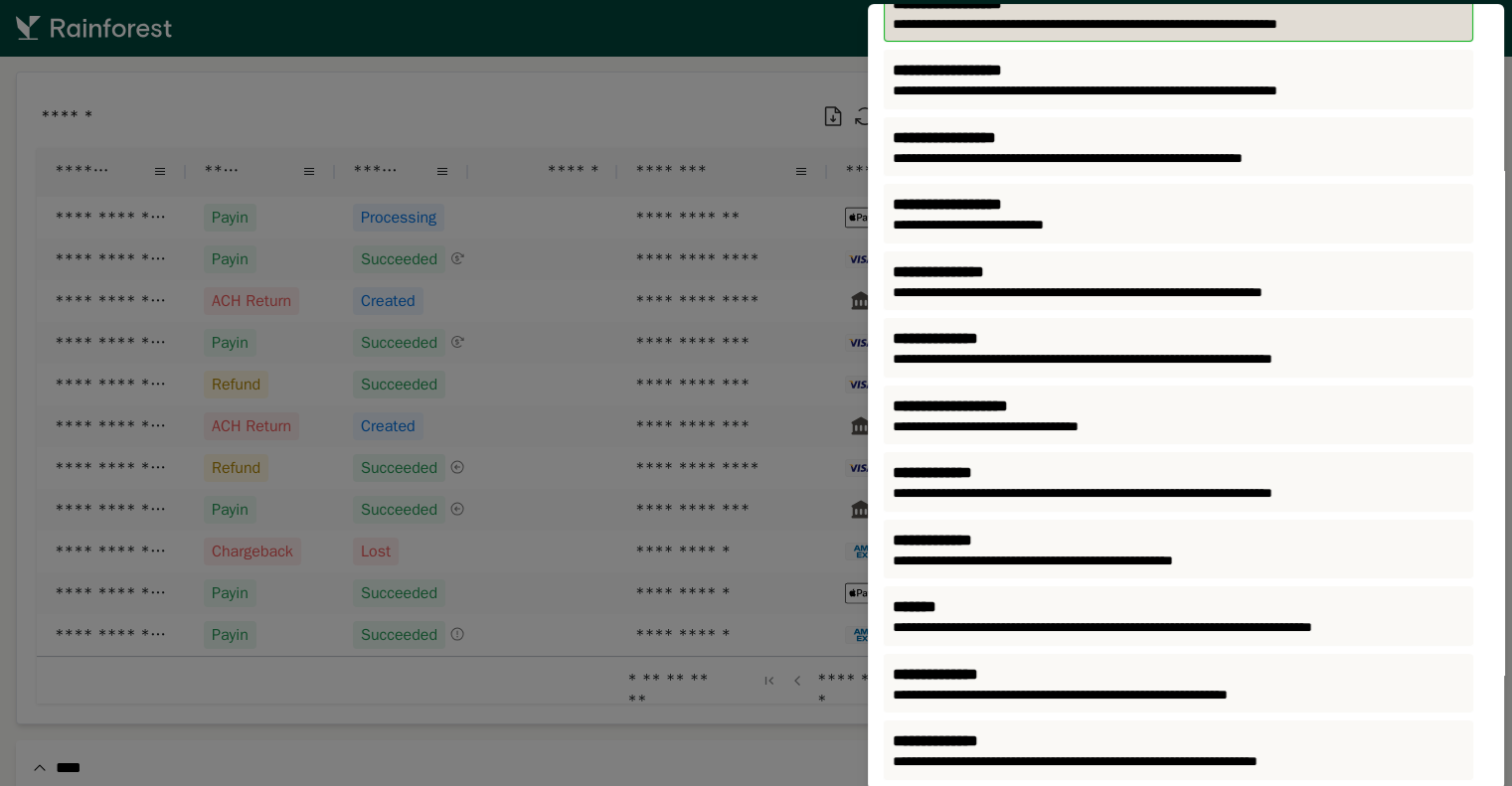 click on "**********" at bounding box center [1186, 396] 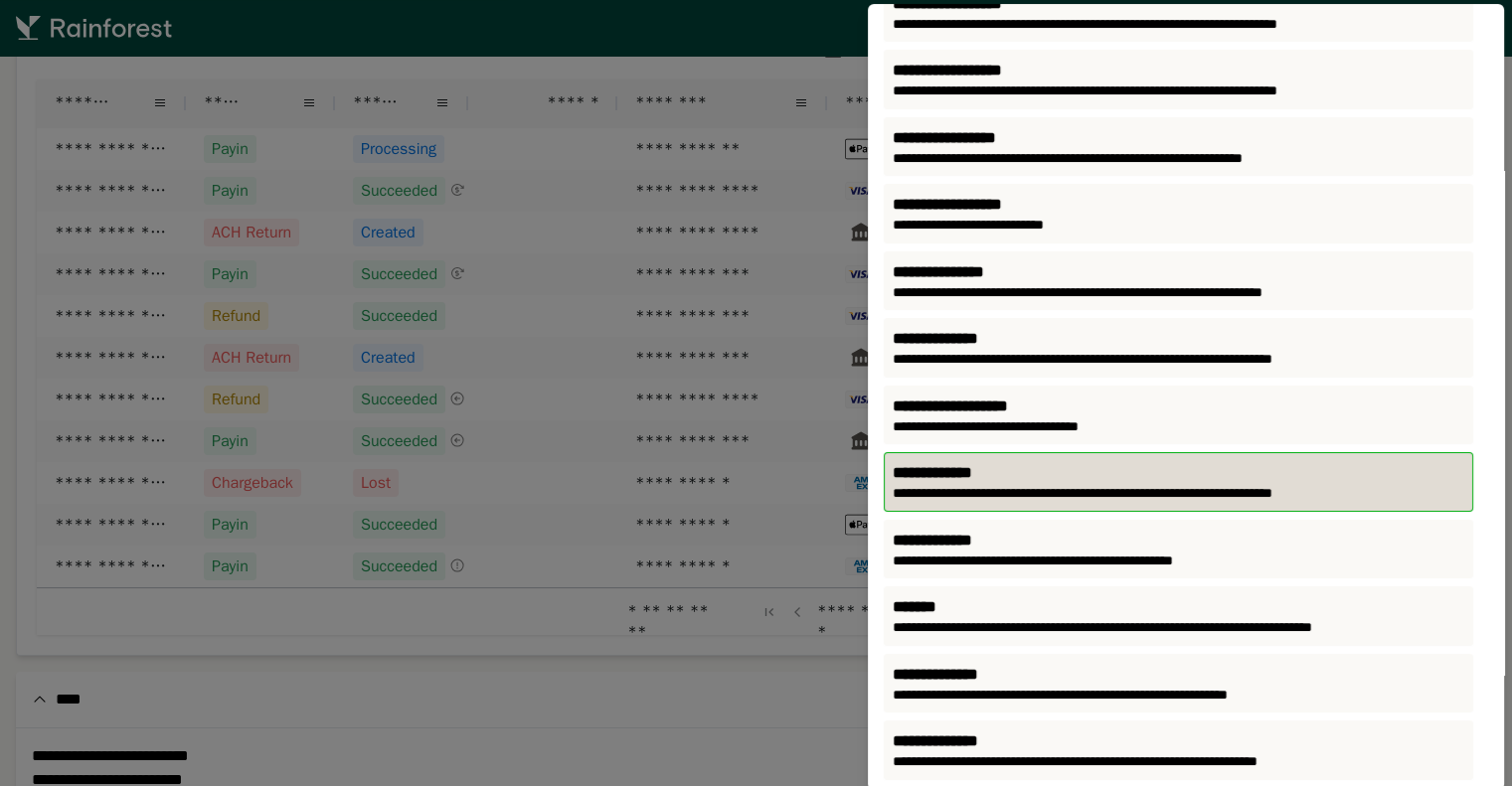 scroll, scrollTop: 272, scrollLeft: 0, axis: vertical 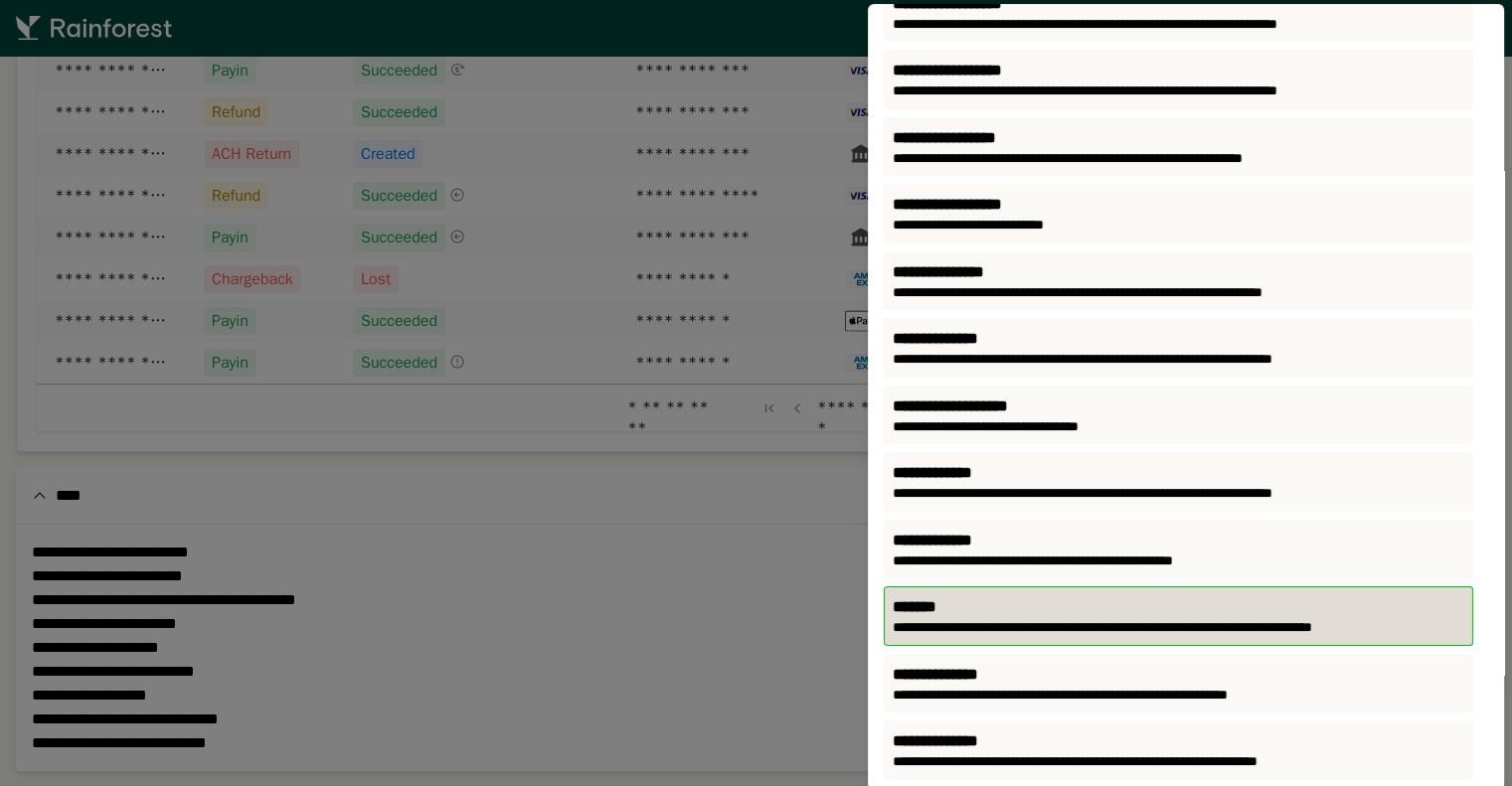 click on "*******" at bounding box center [1178, 607] 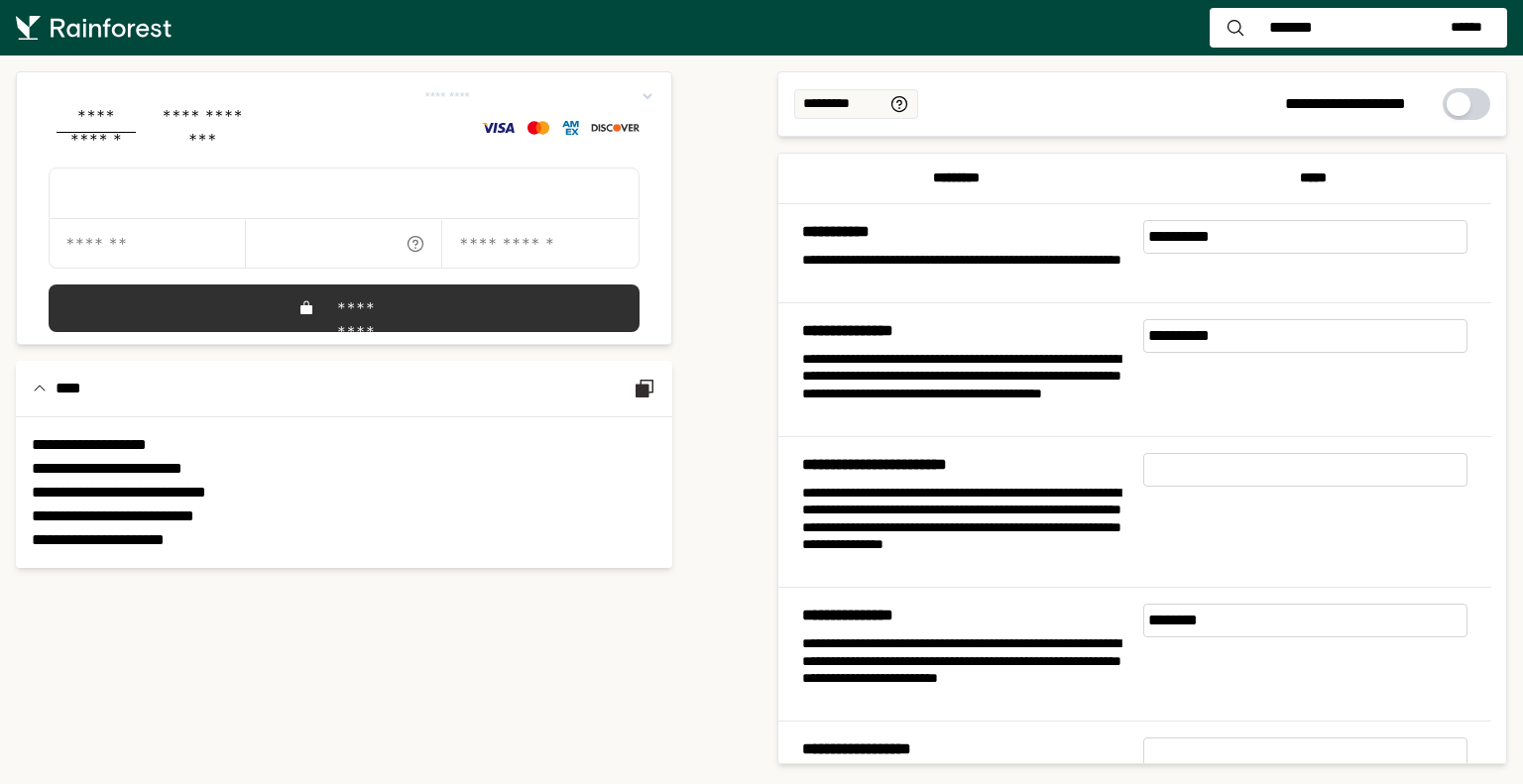 scroll, scrollTop: 0, scrollLeft: 0, axis: both 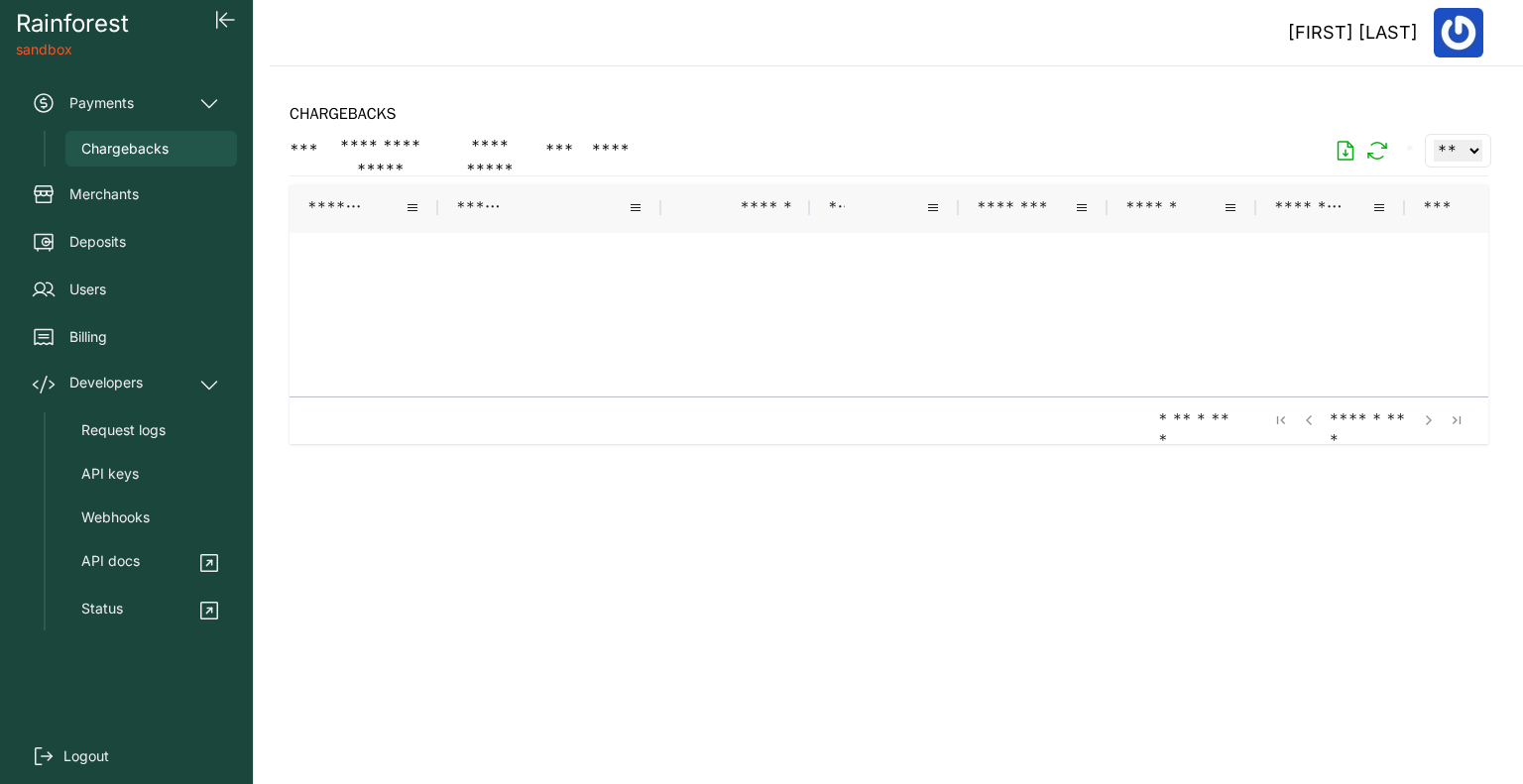 click on "Chargebacks" at bounding box center (125, 149) 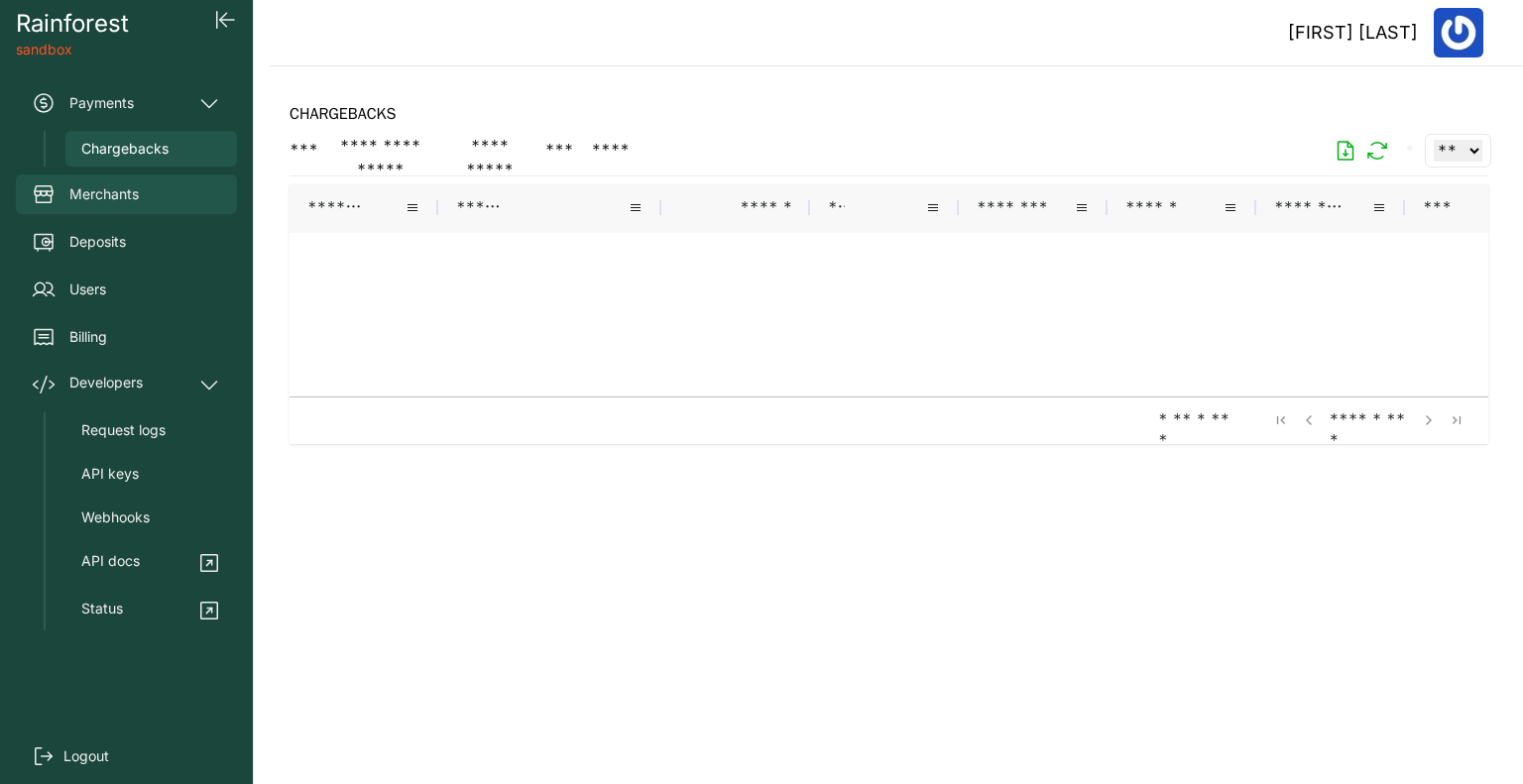 click on "Merchants" at bounding box center (126, 194) 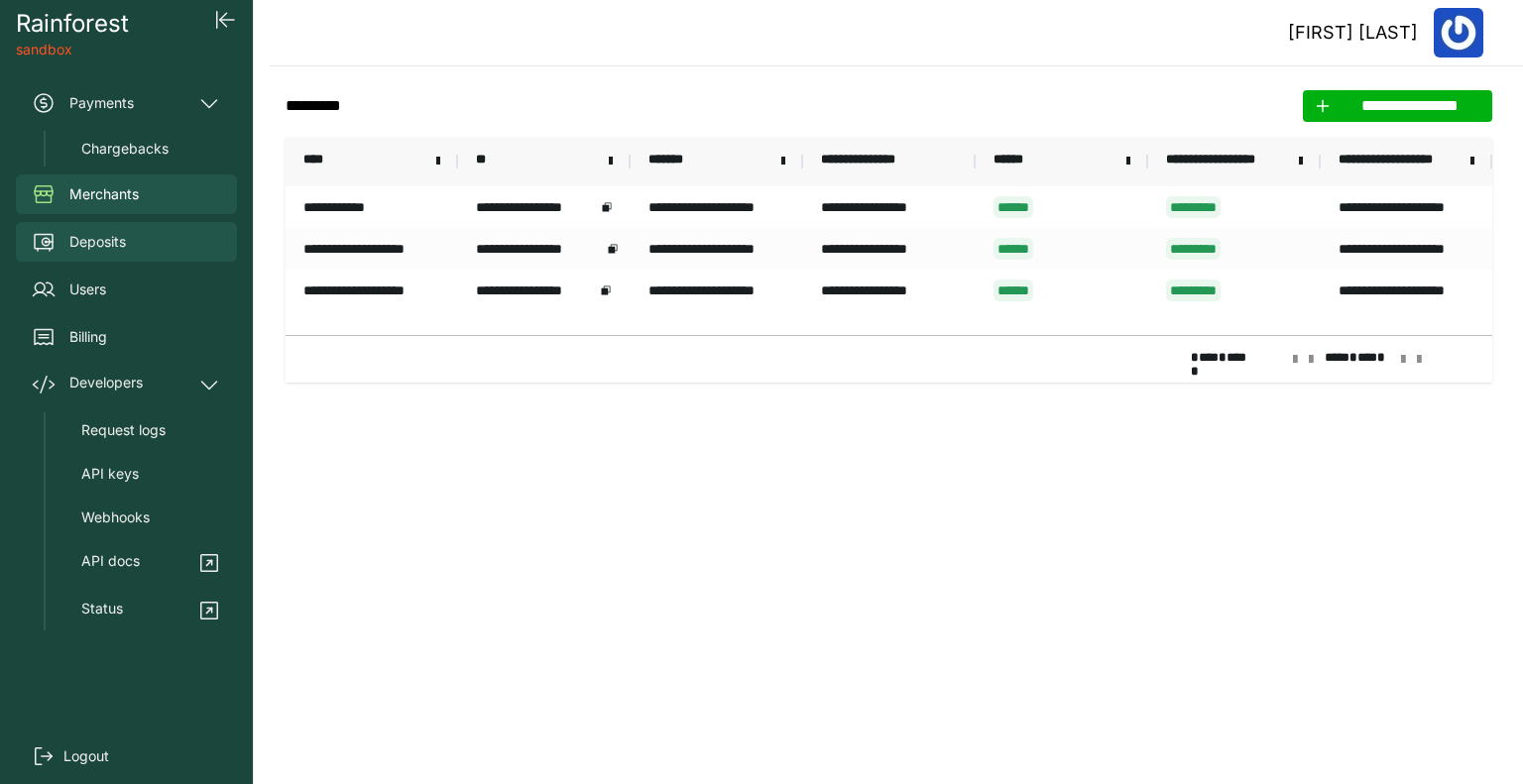 click on "Deposits" at bounding box center (126, 242) 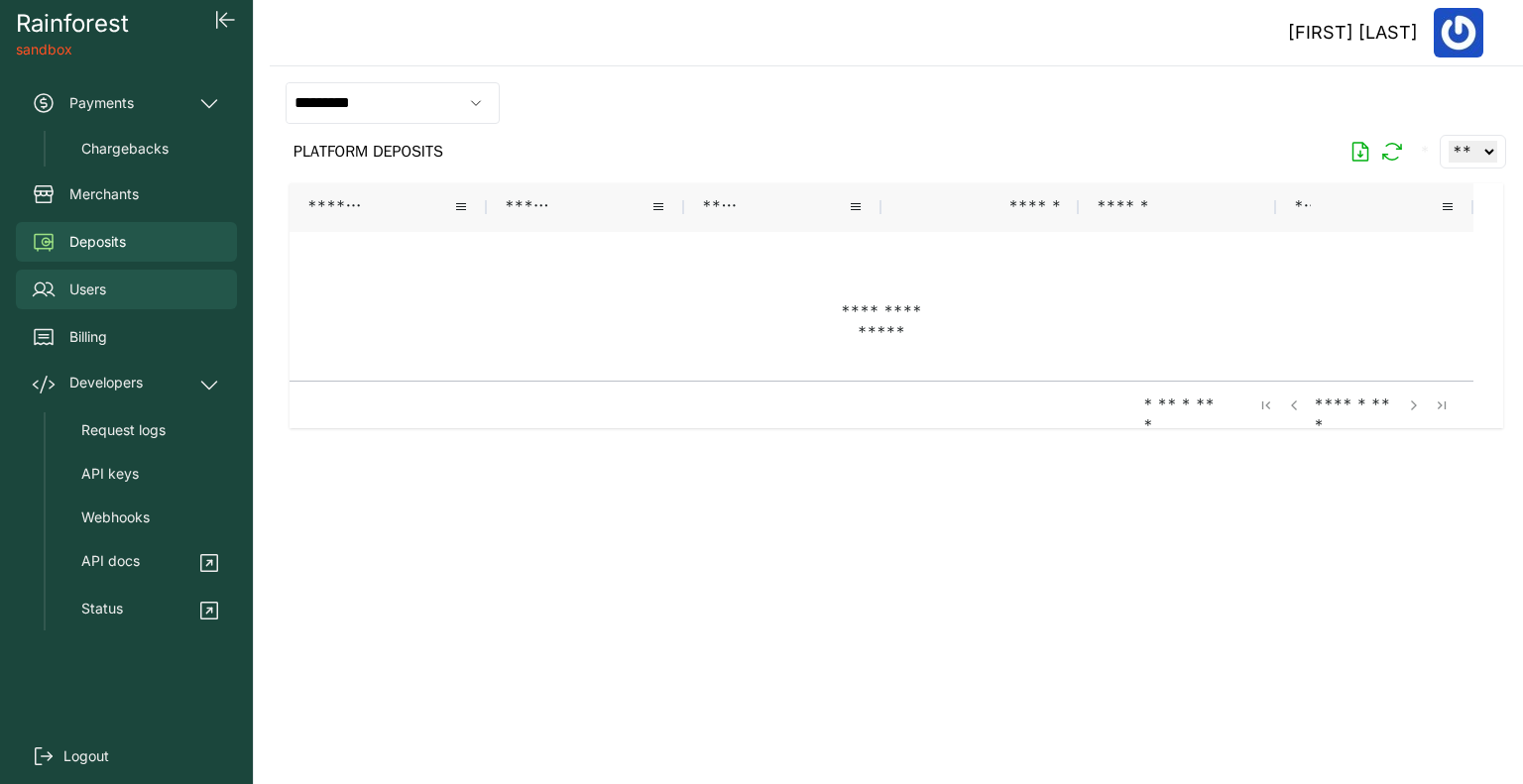 click on "Users" at bounding box center [126, 289] 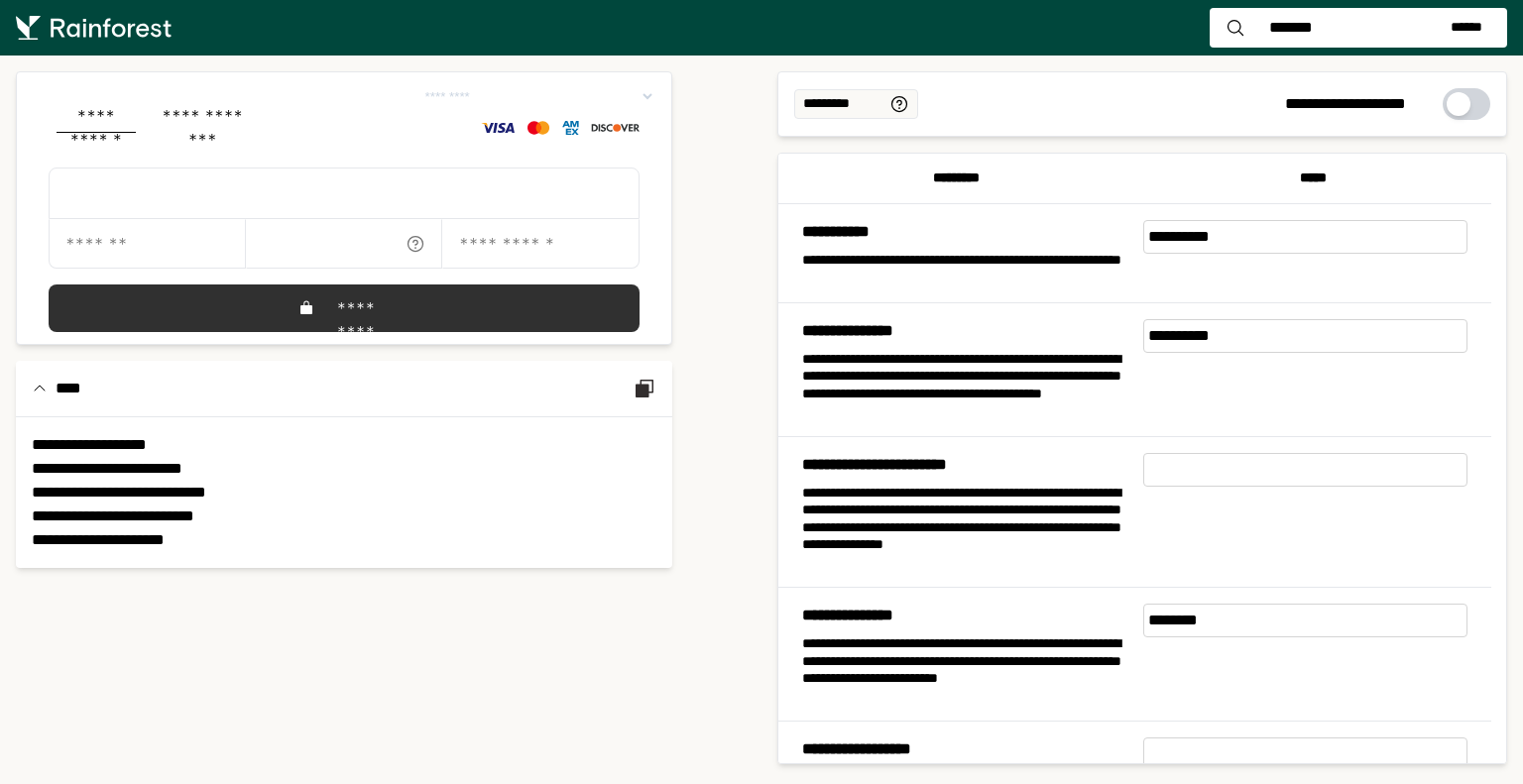 scroll, scrollTop: 0, scrollLeft: 0, axis: both 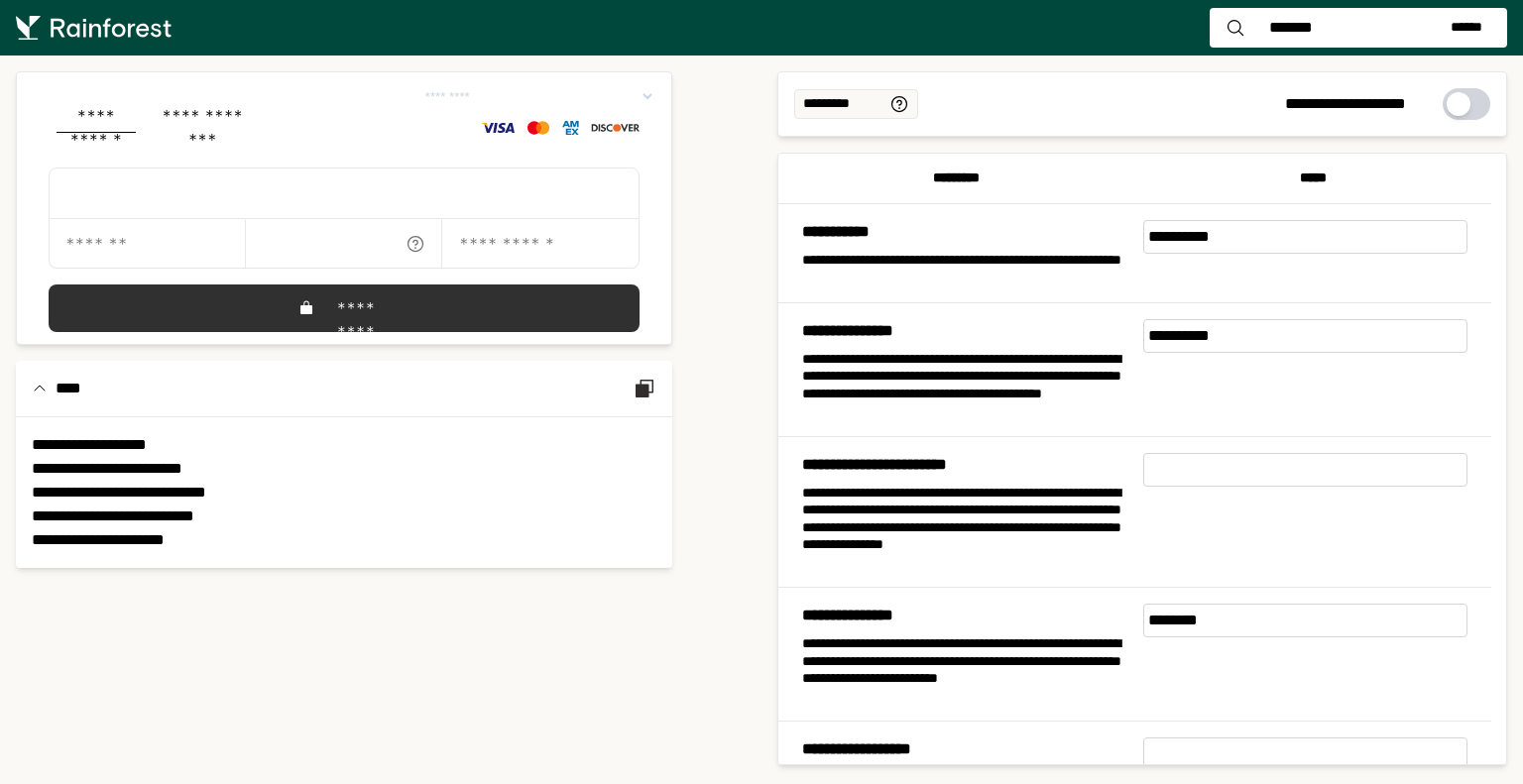 drag, startPoint x: 1247, startPoint y: 621, endPoint x: 1186, endPoint y: 608, distance: 62.369865 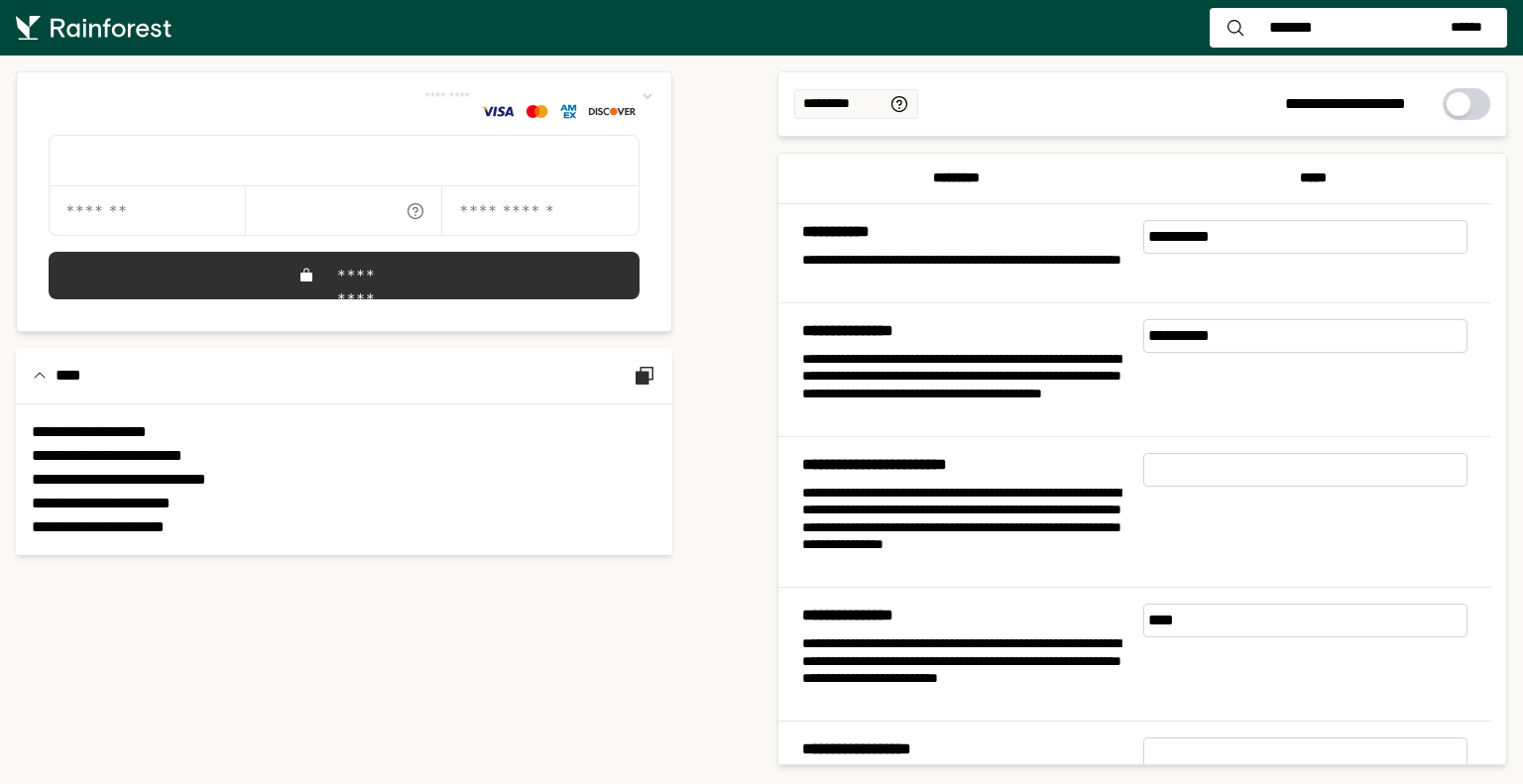click at bounding box center [1314, 511] 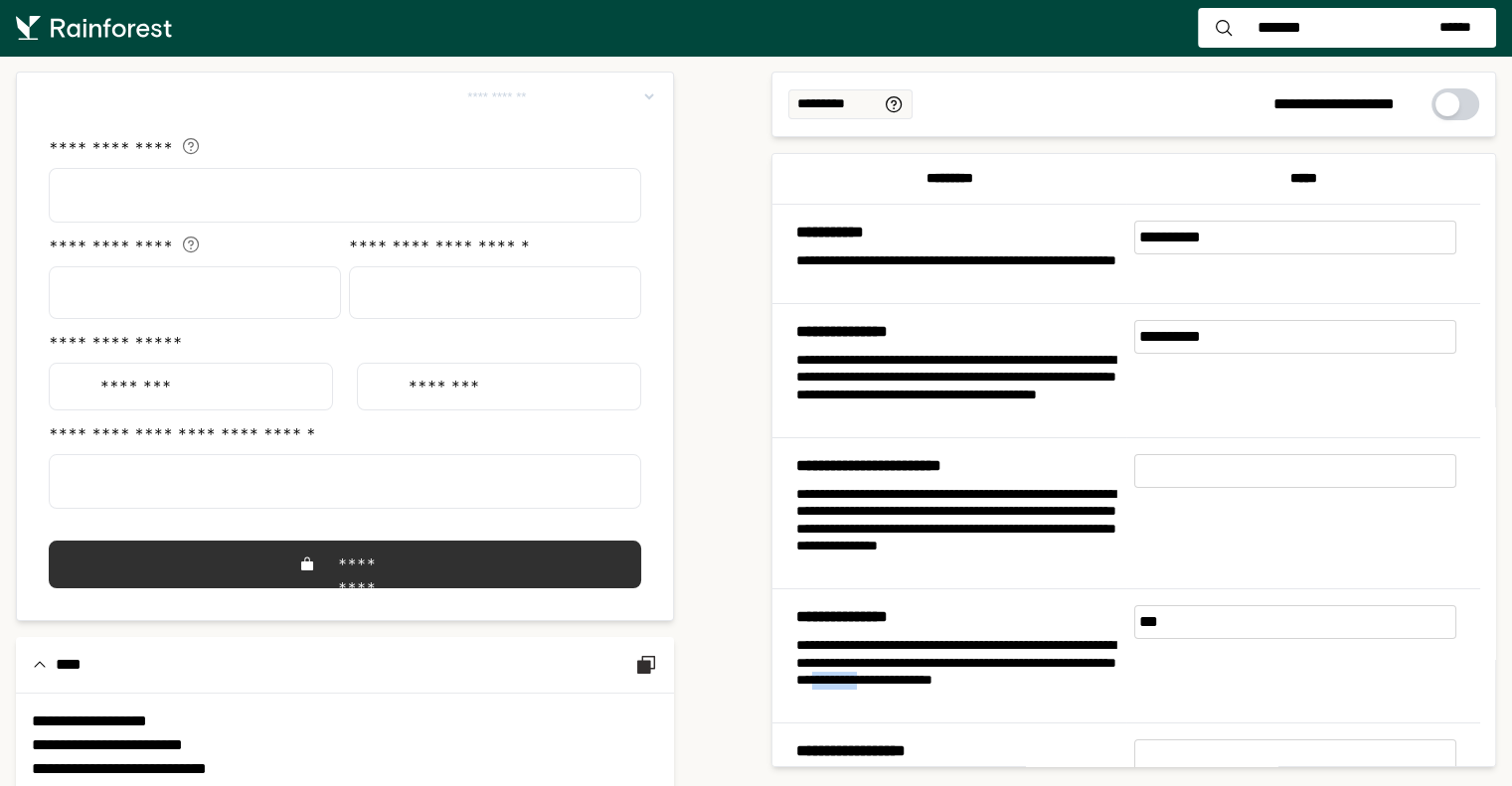 drag, startPoint x: 1022, startPoint y: 683, endPoint x: 1090, endPoint y: 679, distance: 68.117545 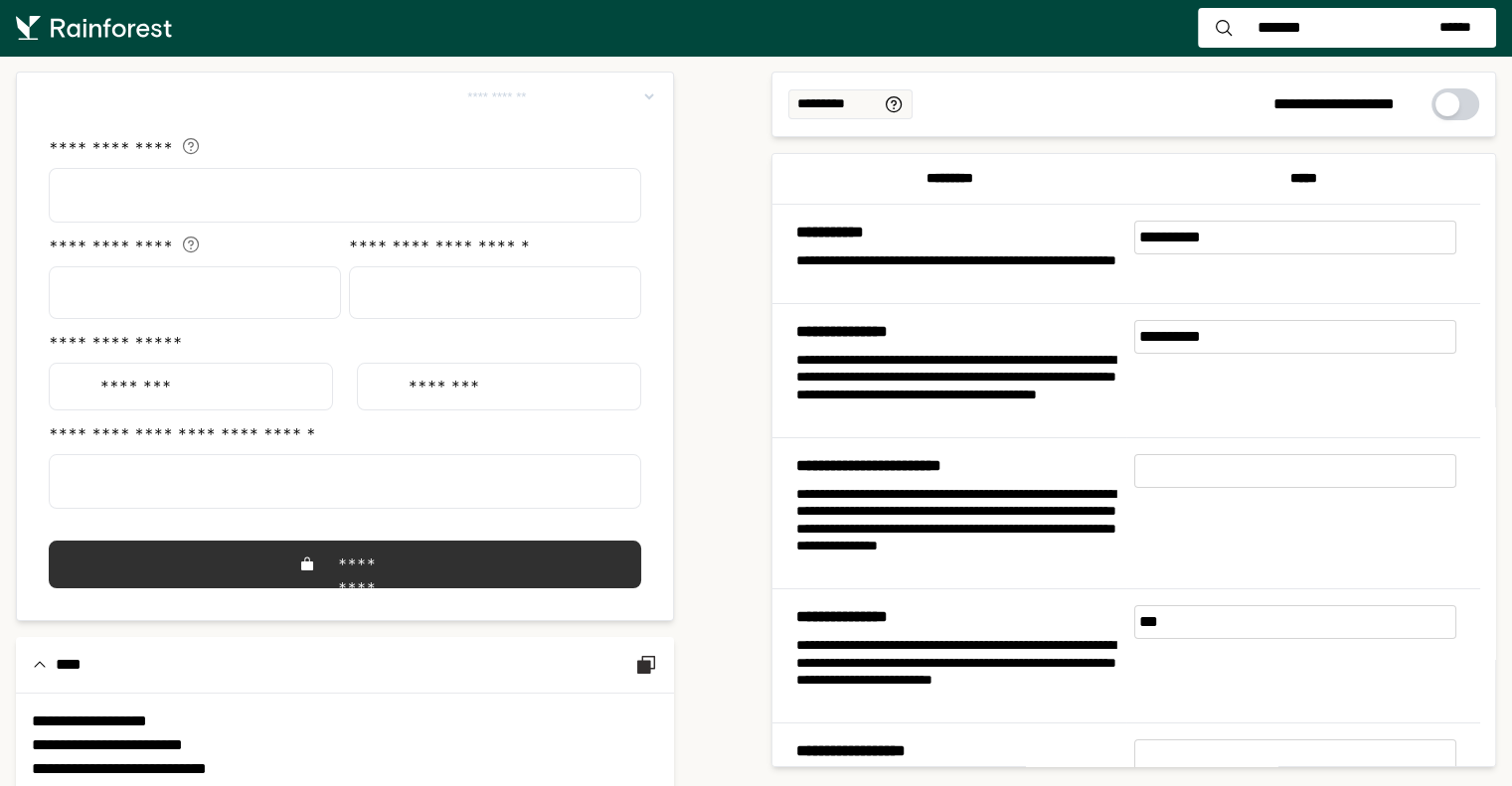 drag, startPoint x: 1241, startPoint y: 631, endPoint x: 1058, endPoint y: 626, distance: 183.06829 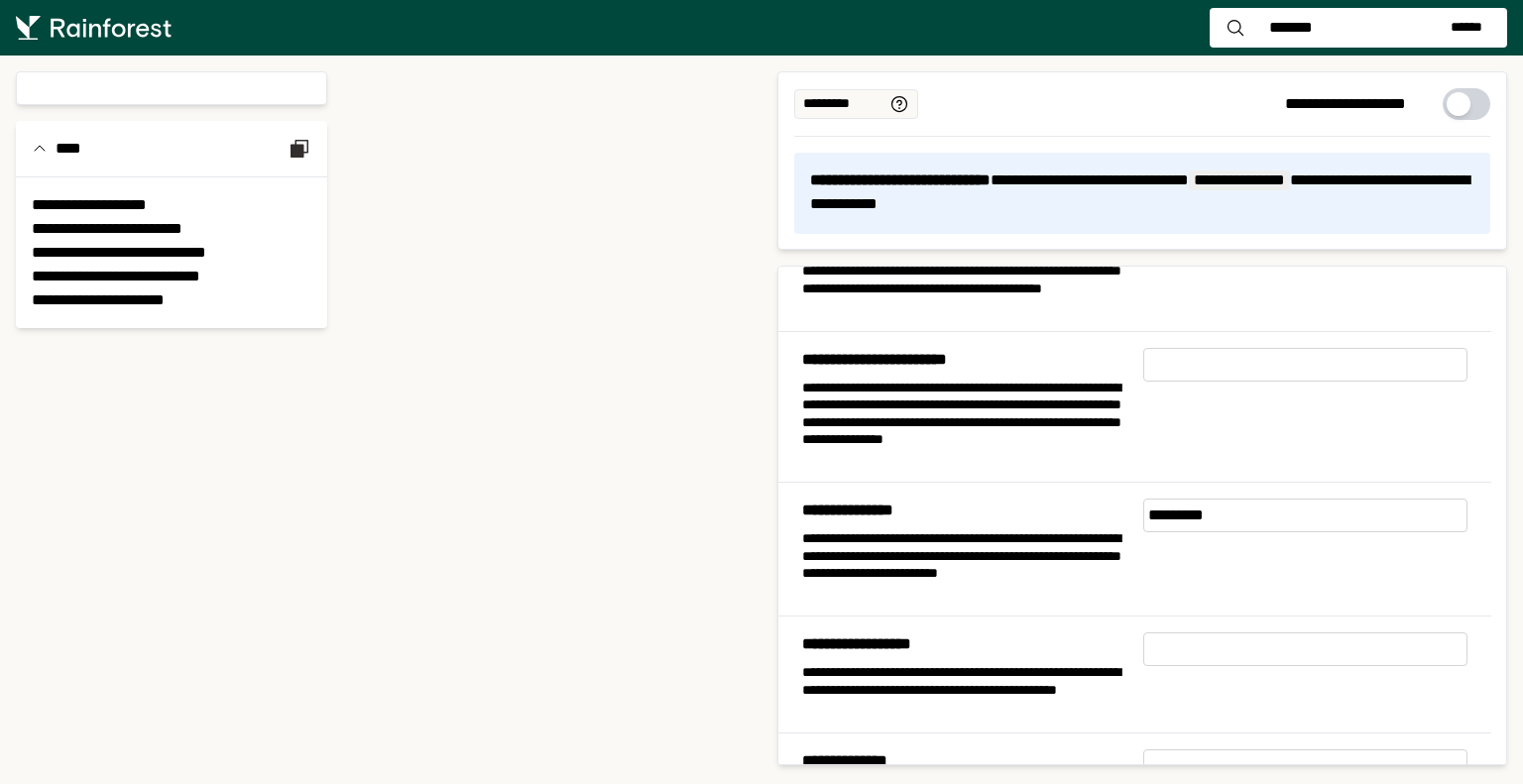 scroll, scrollTop: 99, scrollLeft: 0, axis: vertical 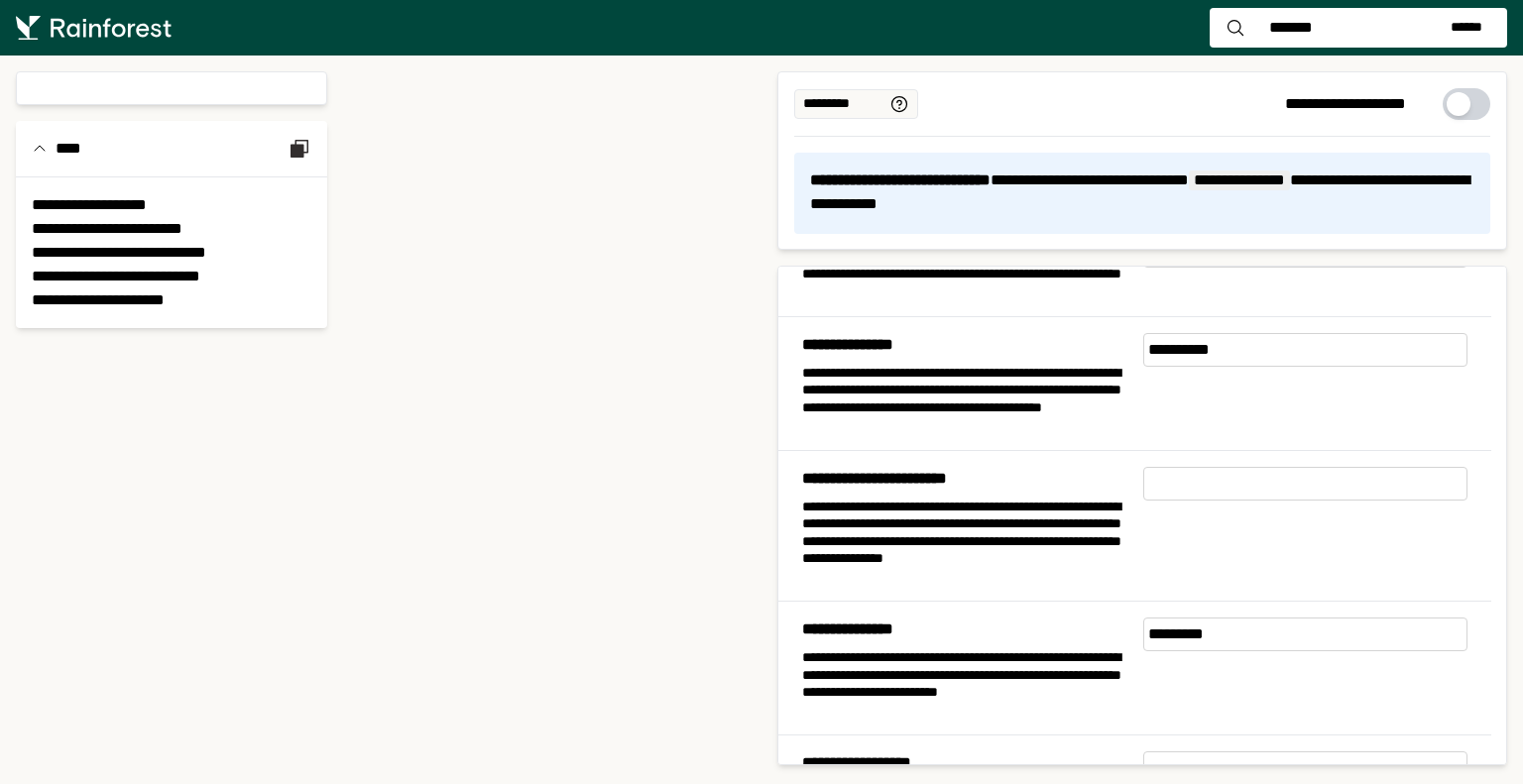 drag, startPoint x: 1249, startPoint y: 640, endPoint x: 1051, endPoint y: 617, distance: 199.33138 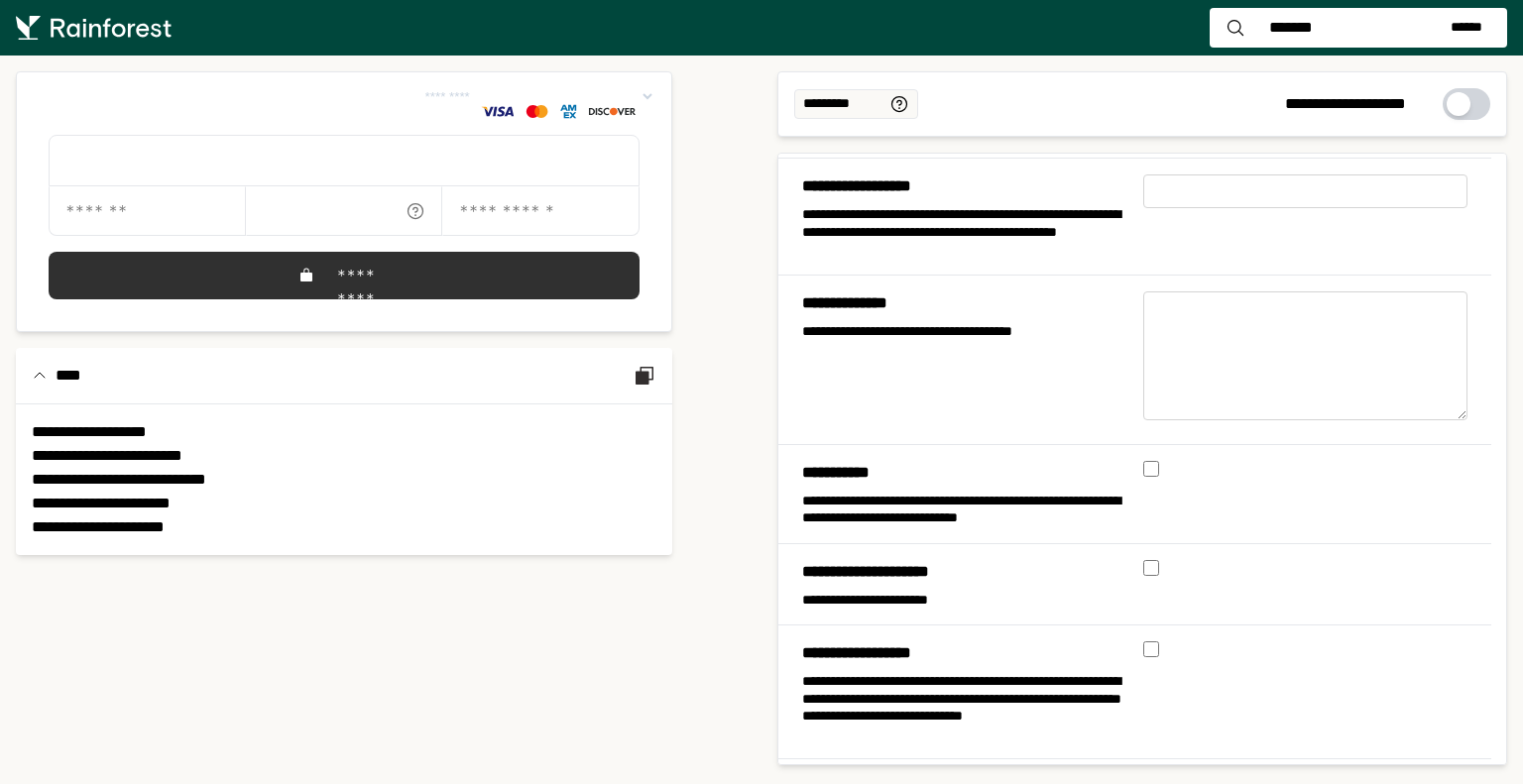 scroll, scrollTop: 595, scrollLeft: 0, axis: vertical 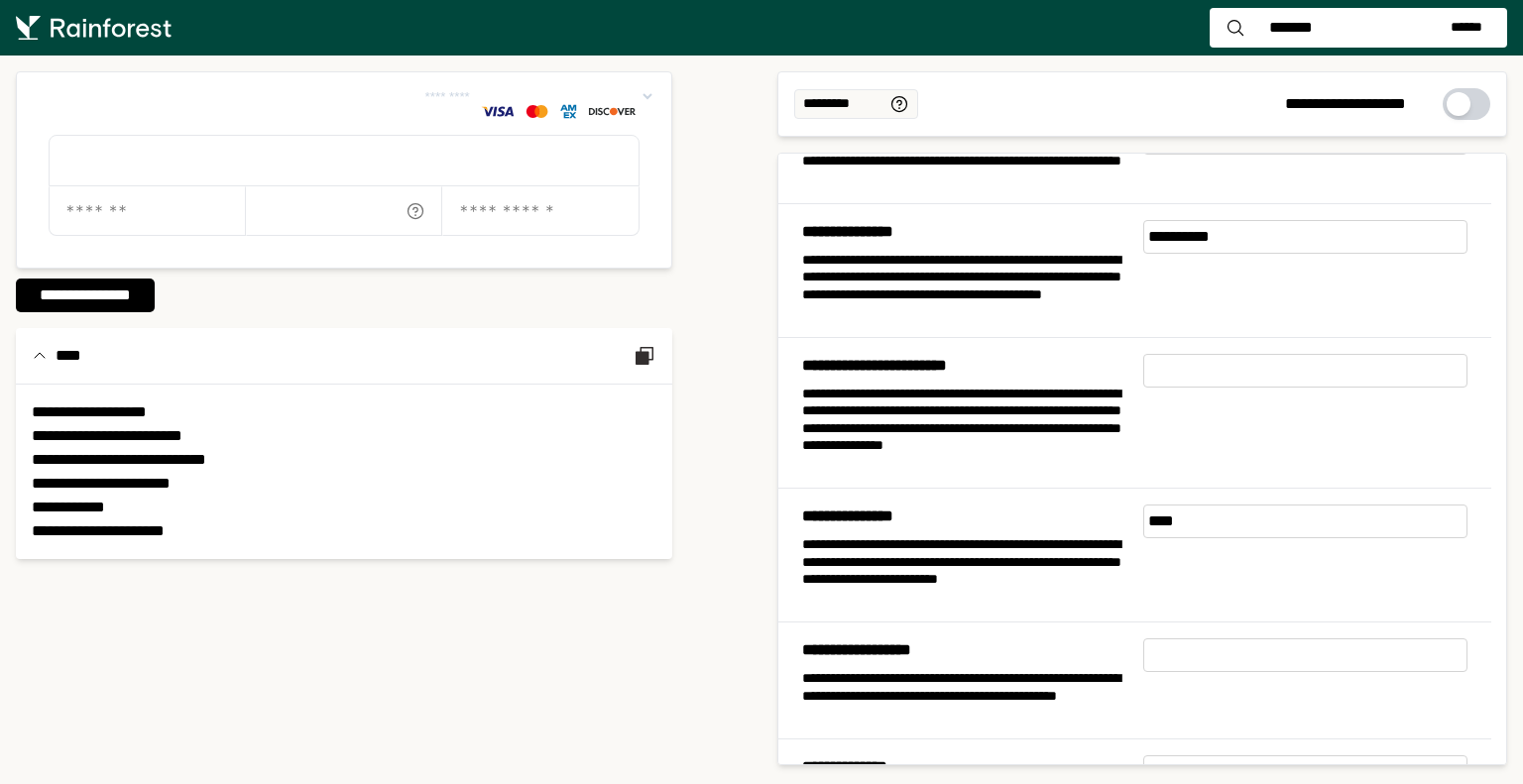 drag, startPoint x: 1208, startPoint y: 518, endPoint x: 1079, endPoint y: 507, distance: 129.46814 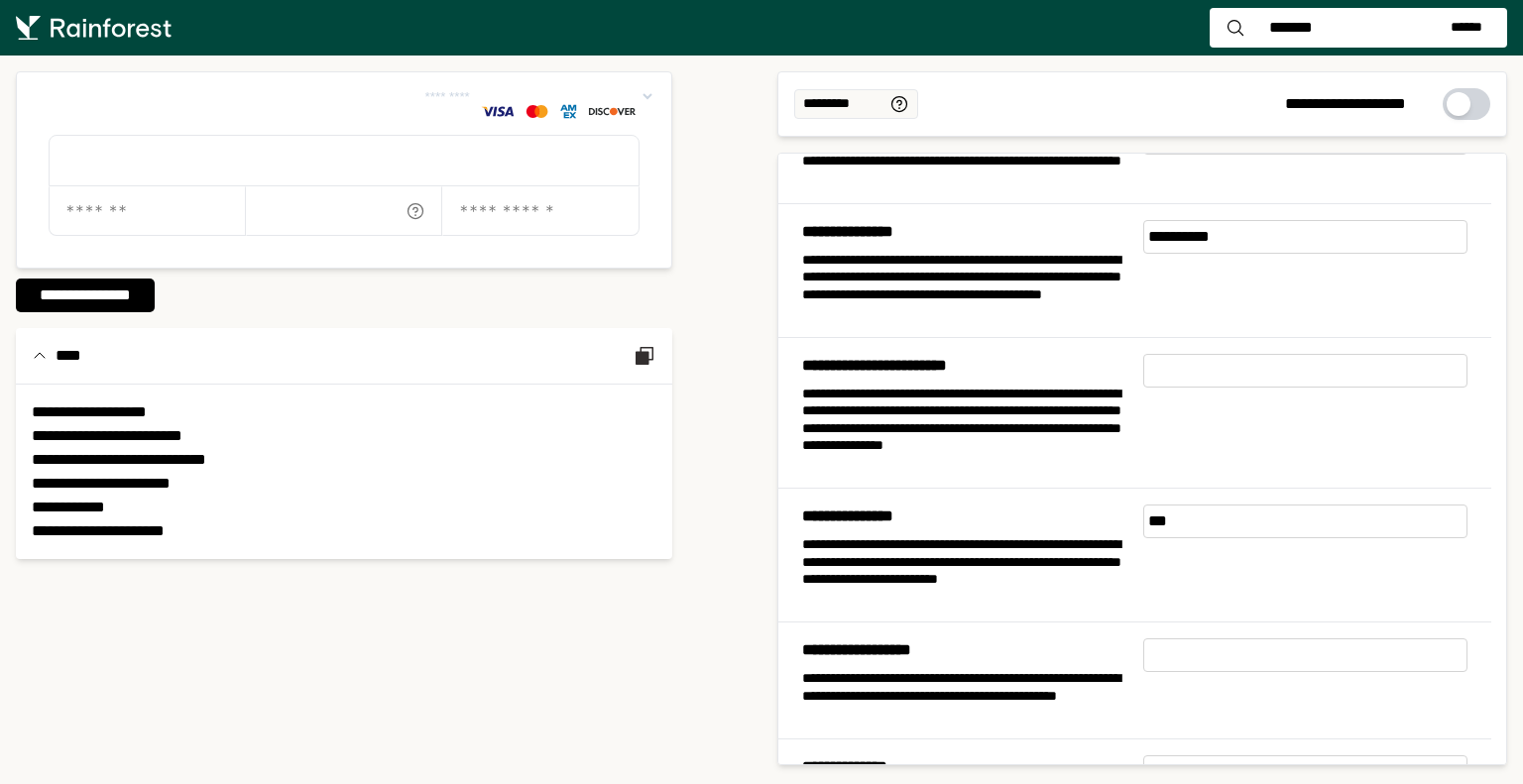 type on "***" 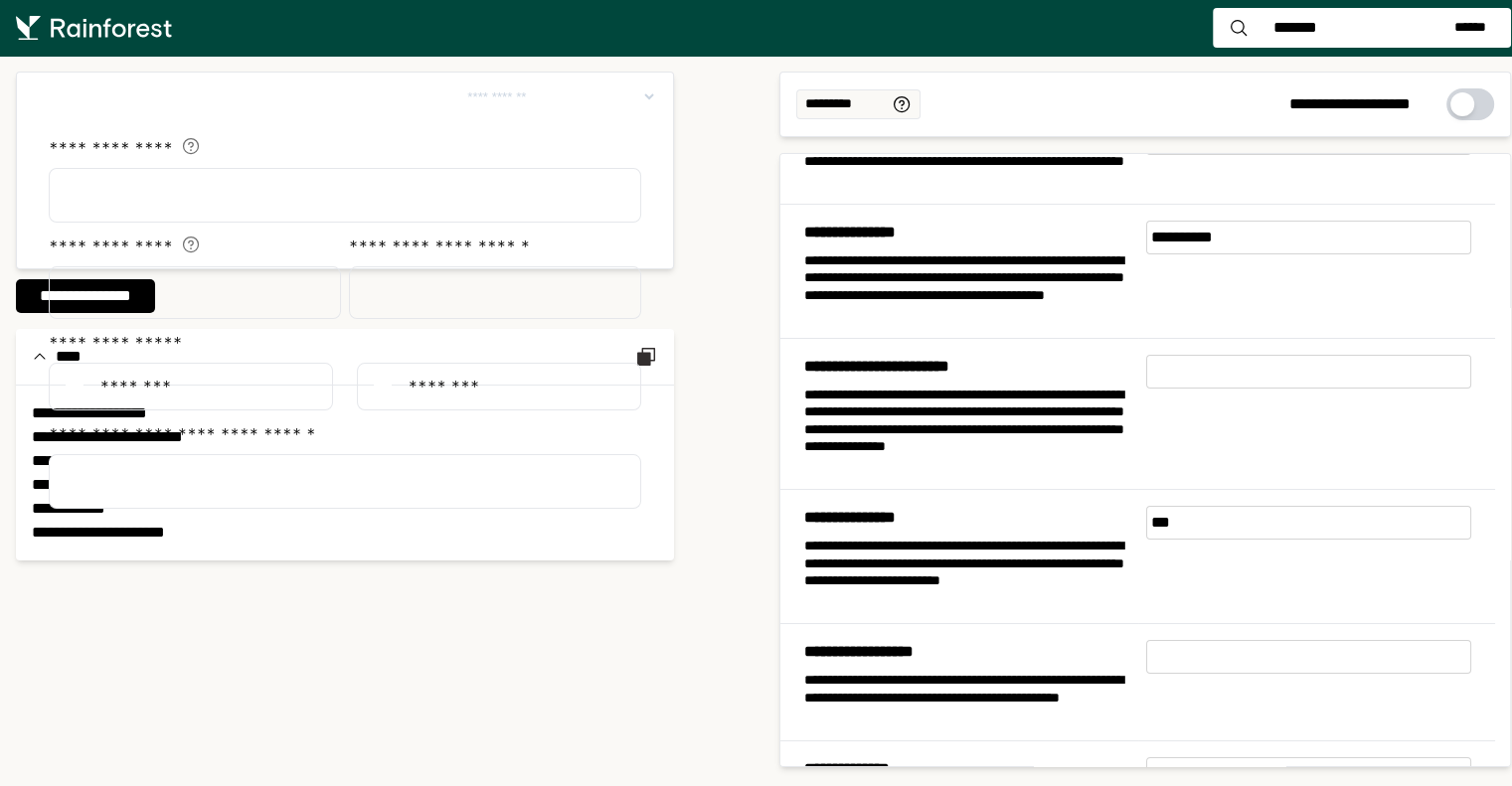 click at bounding box center (1317, 413) 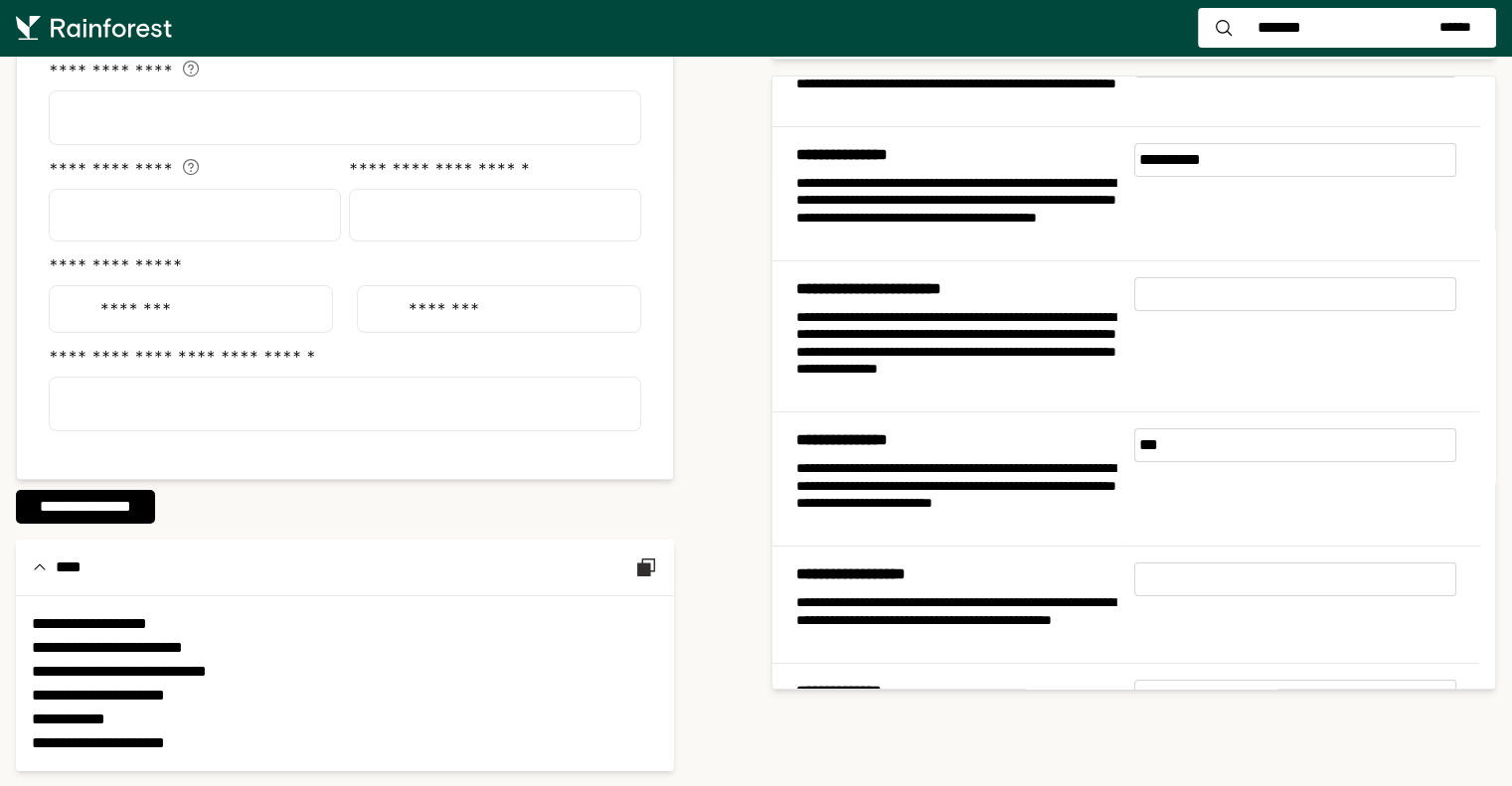 scroll, scrollTop: 0, scrollLeft: 0, axis: both 